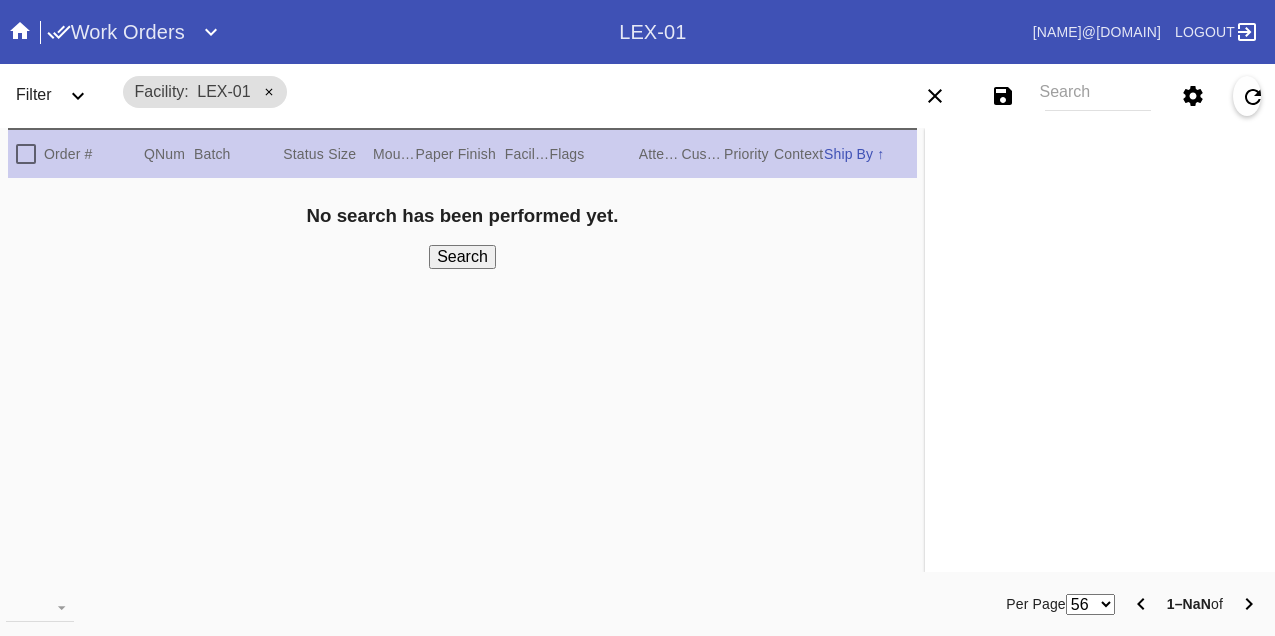 scroll, scrollTop: 0, scrollLeft: 0, axis: both 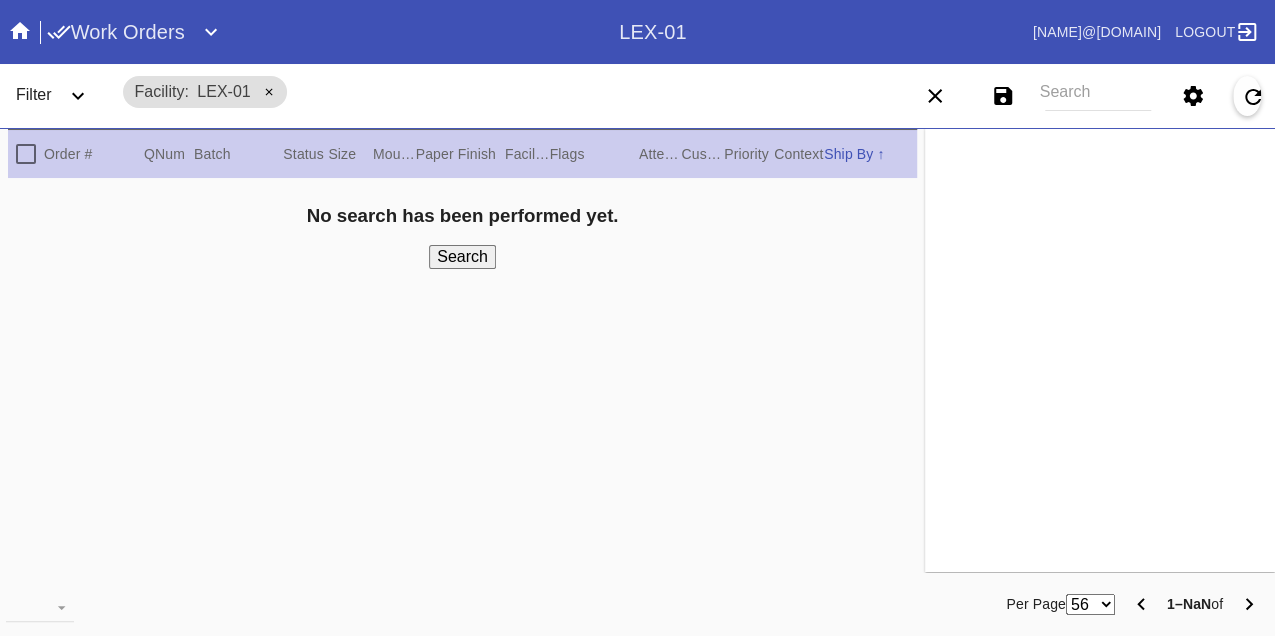click on "Search" at bounding box center (1098, 96) 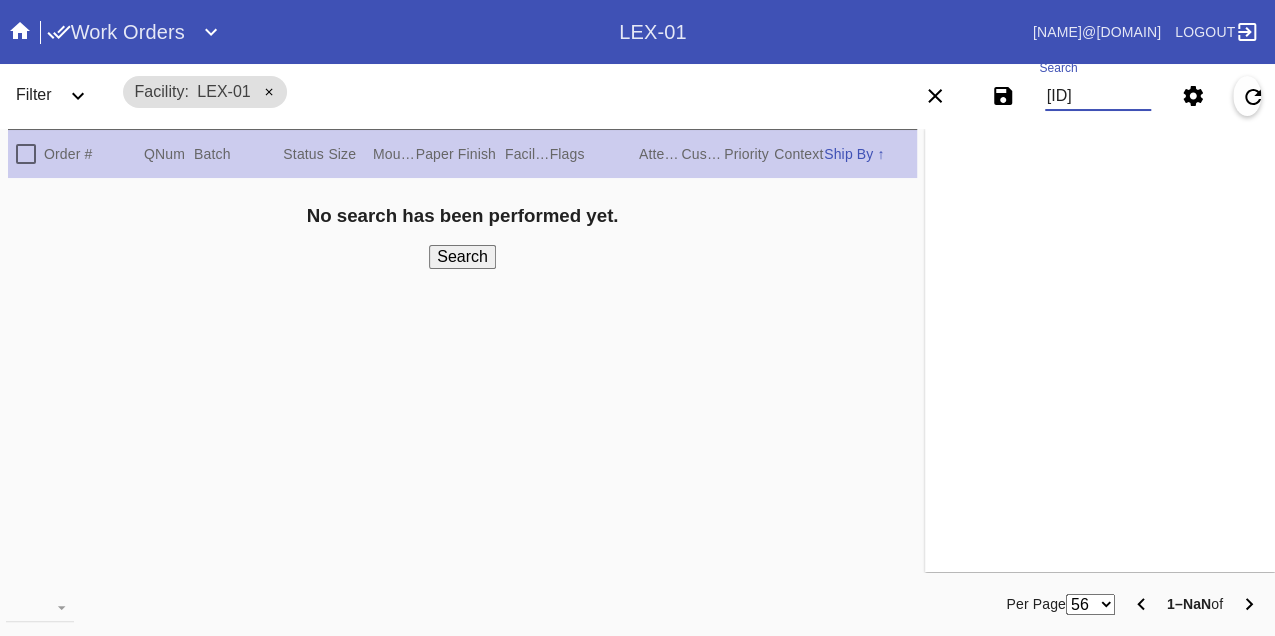 scroll, scrollTop: 0, scrollLeft: 48, axis: horizontal 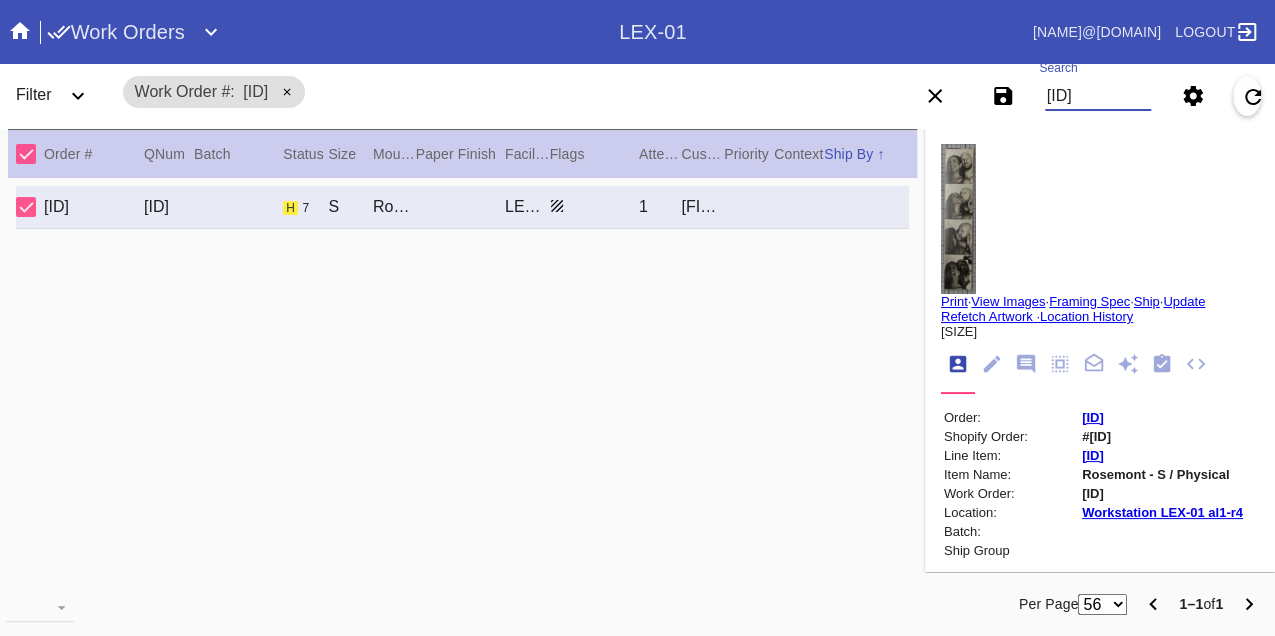 click on "[ID]" at bounding box center (1098, 96) 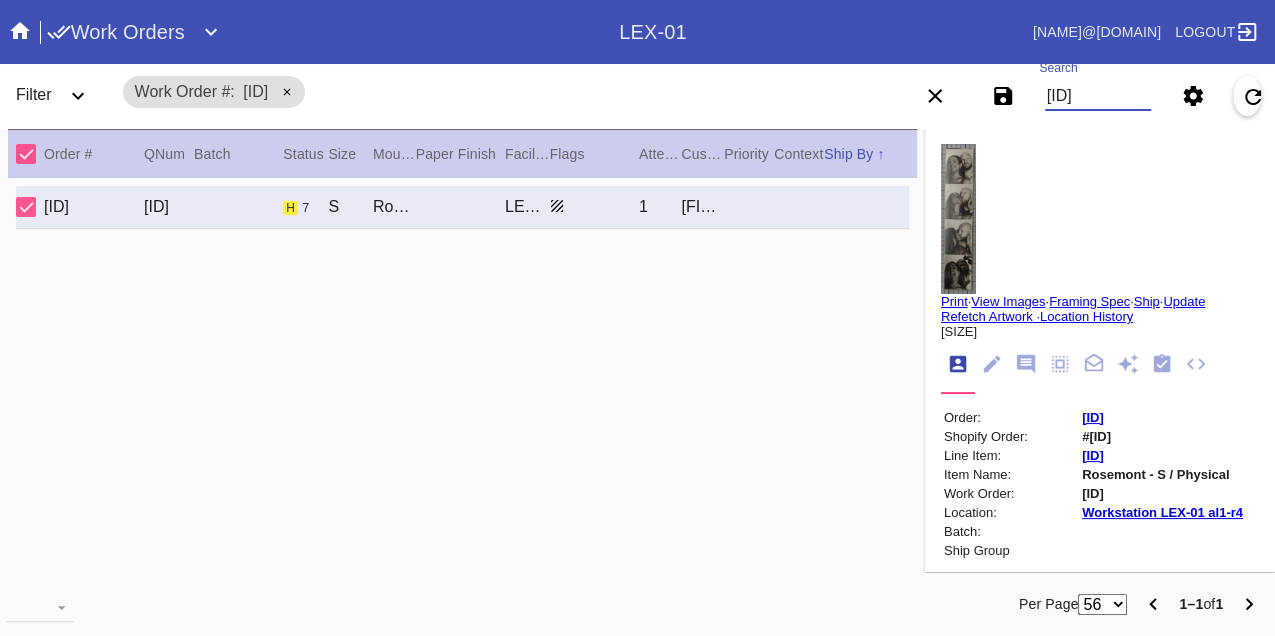 scroll, scrollTop: 0, scrollLeft: 48, axis: horizontal 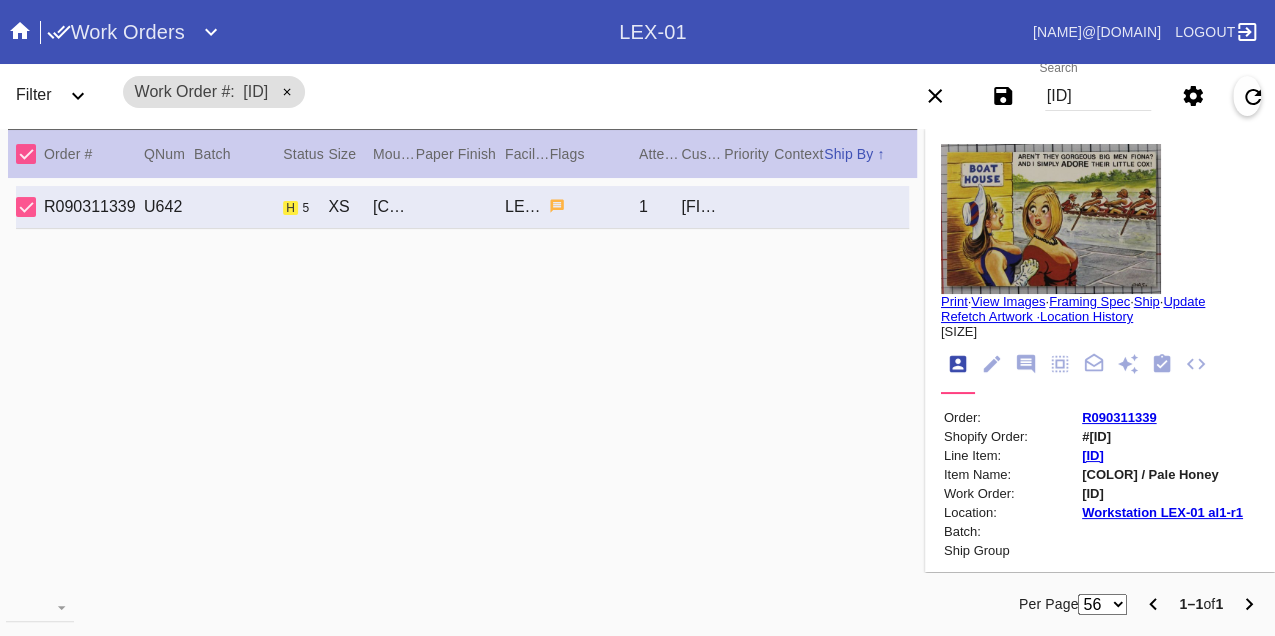 click on "W263479408877775" at bounding box center [1098, 96] 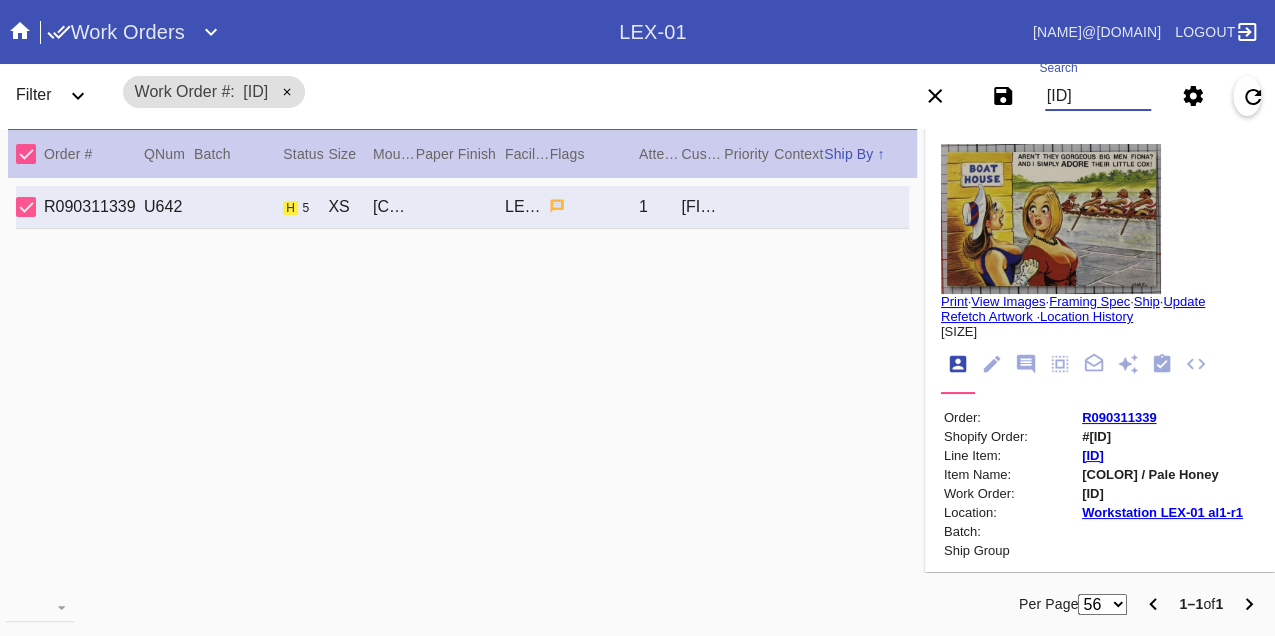 click on "W263479408877775" at bounding box center (1098, 96) 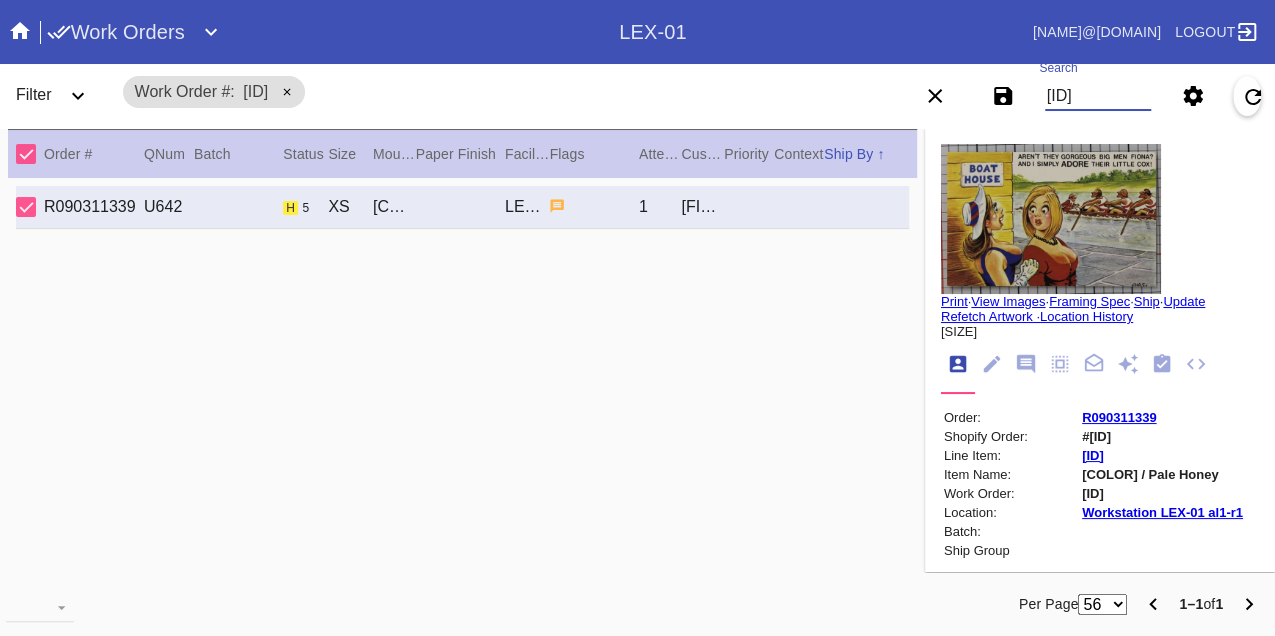 scroll, scrollTop: 0, scrollLeft: 48, axis: horizontal 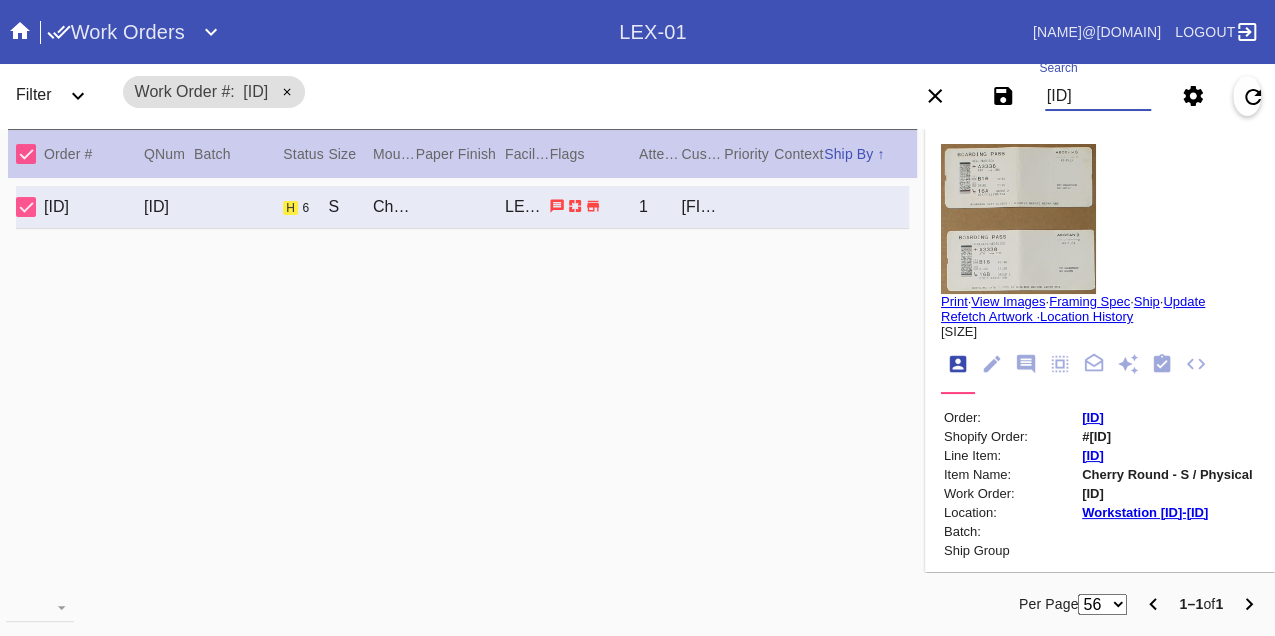 click on "W478403848041478" at bounding box center [1098, 96] 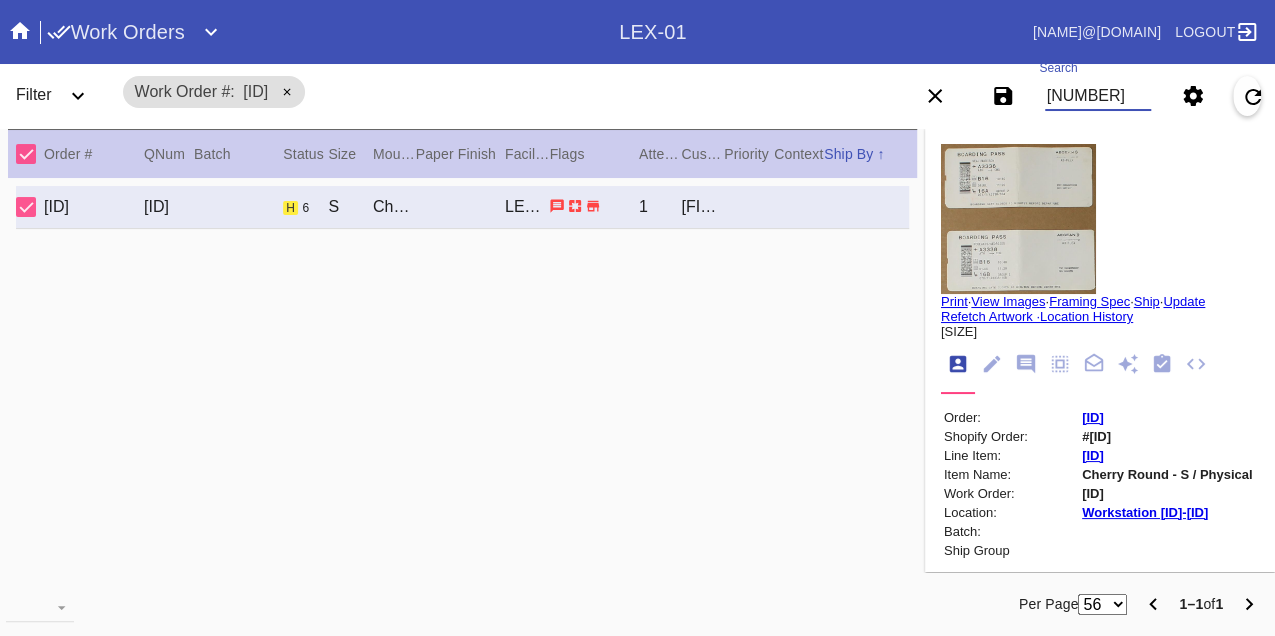 scroll, scrollTop: 0, scrollLeft: 48, axis: horizontal 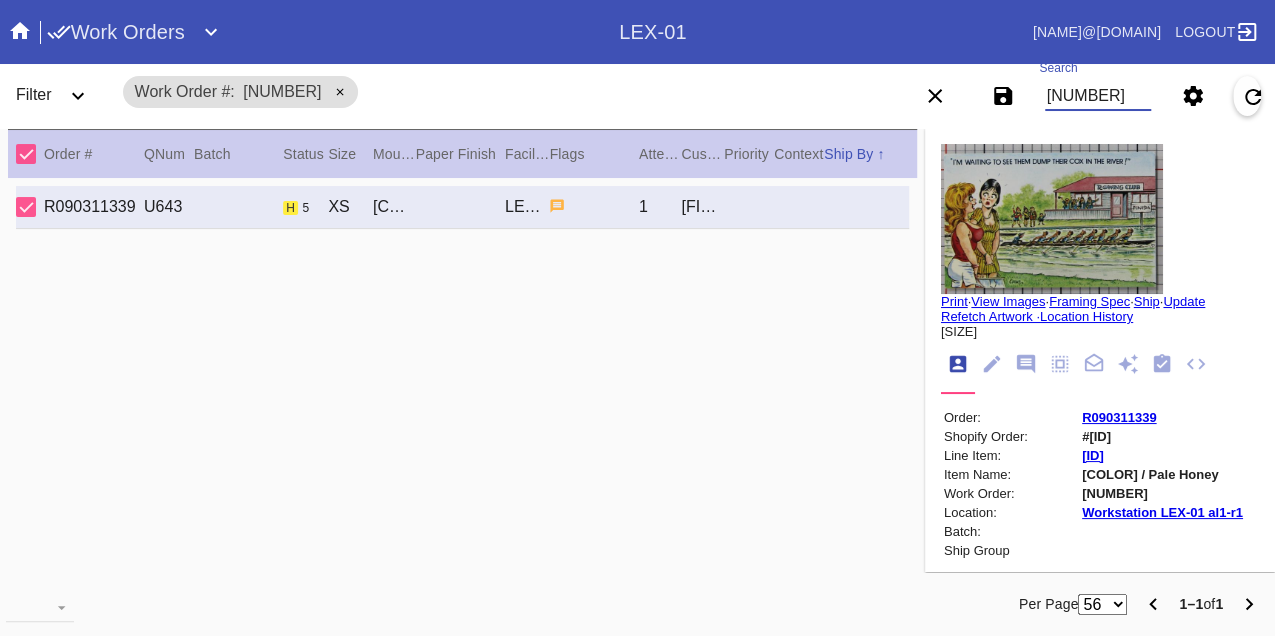 click on "W098233667851186" at bounding box center (1098, 96) 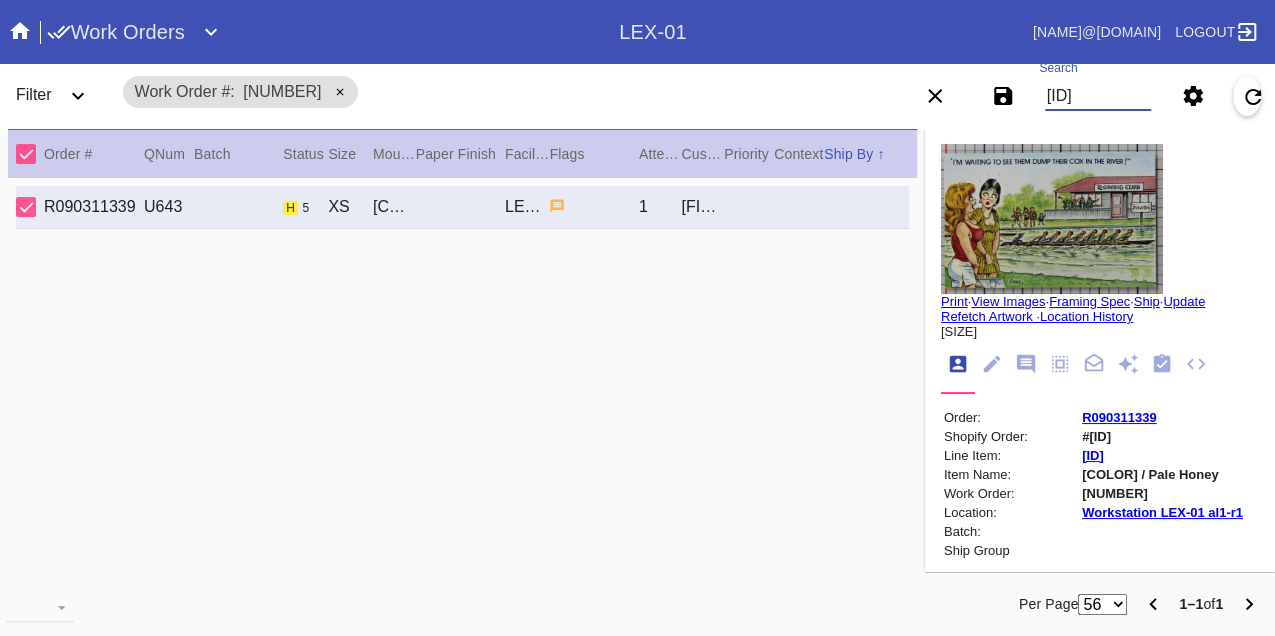 scroll, scrollTop: 0, scrollLeft: 48, axis: horizontal 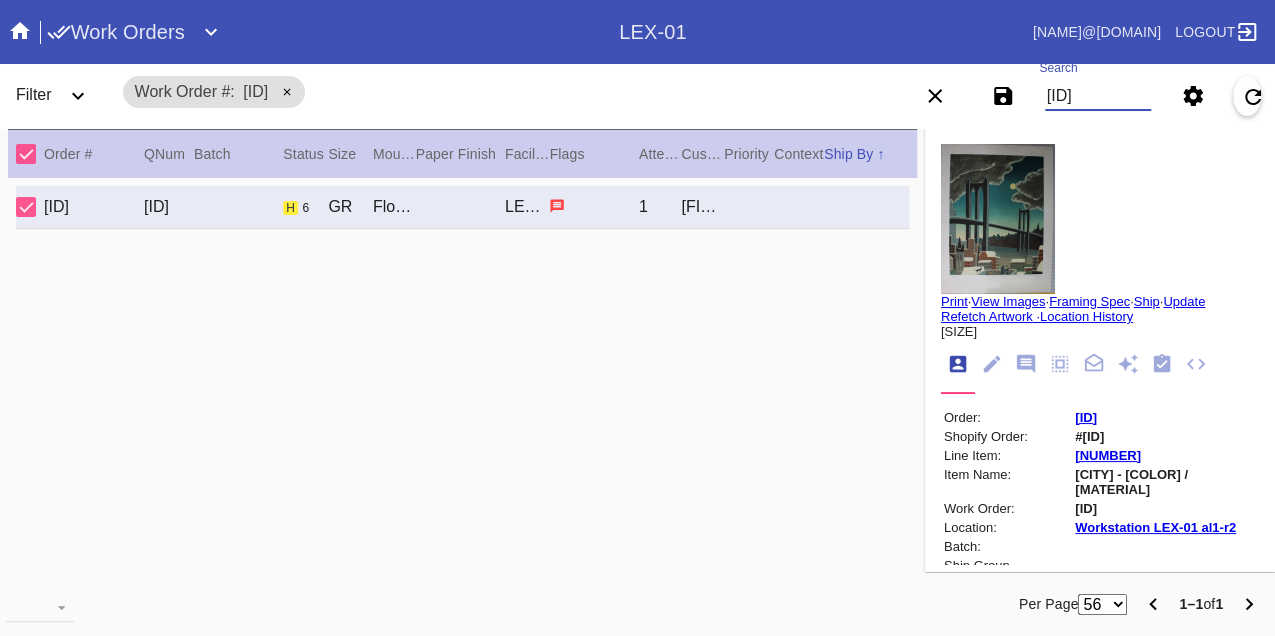 click on "W191350720841909" at bounding box center (1098, 96) 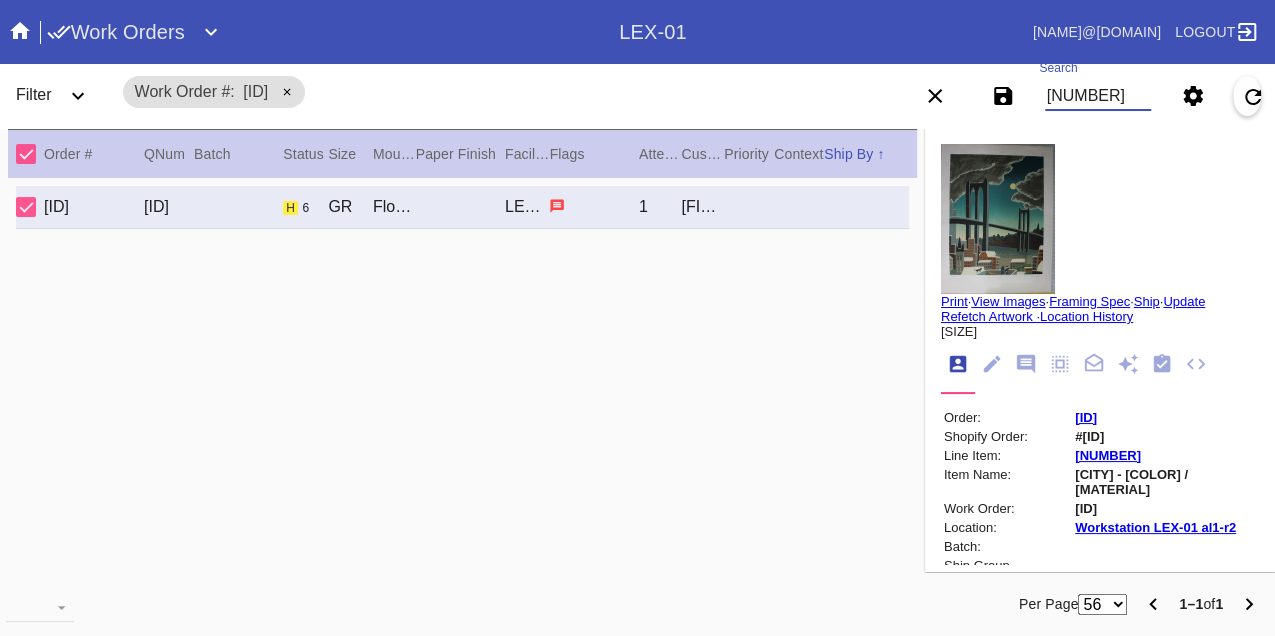 scroll, scrollTop: 0, scrollLeft: 48, axis: horizontal 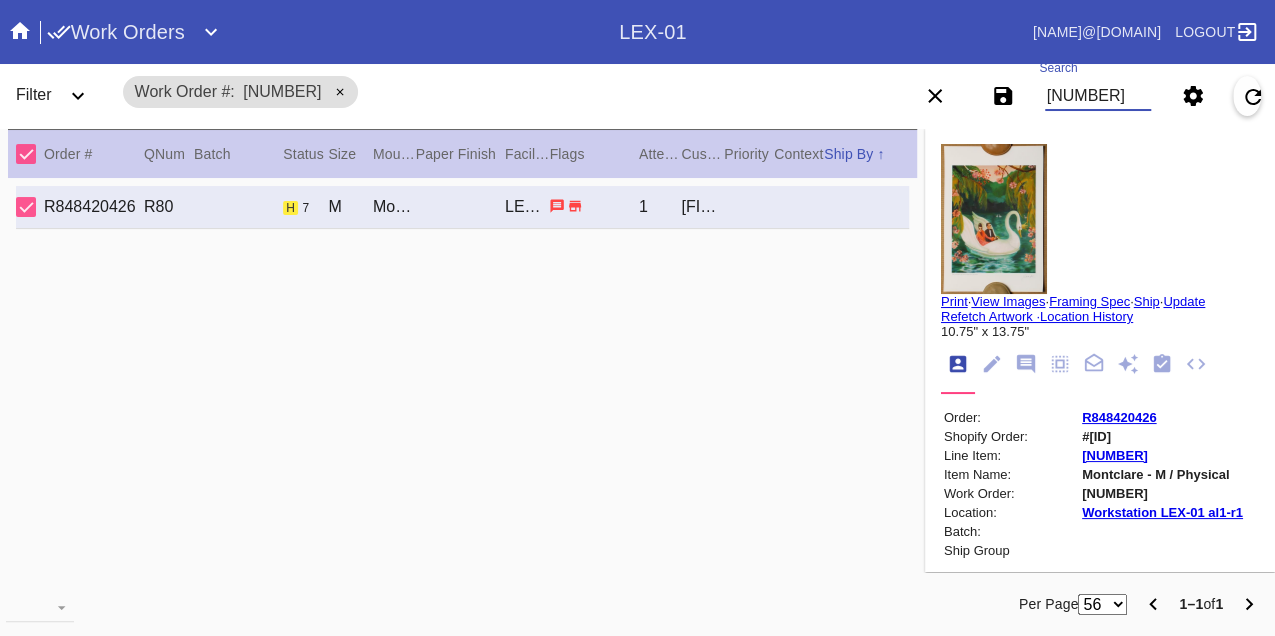click on "W381225302531861" at bounding box center [1098, 96] 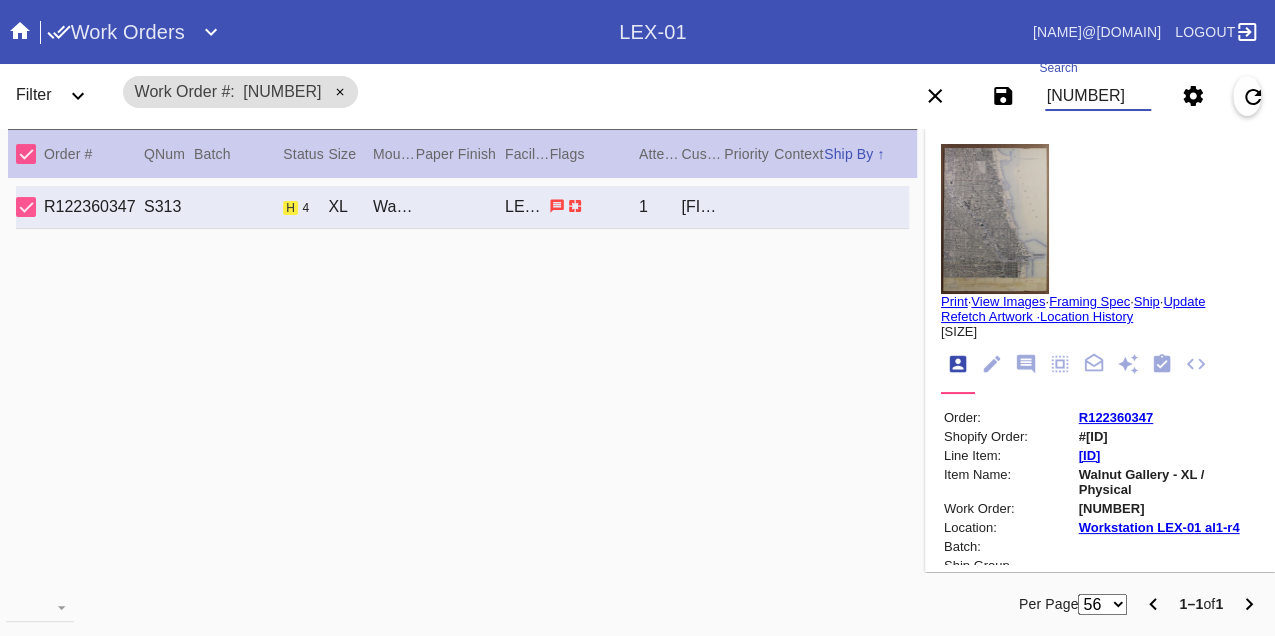 click on "W913861616152700" at bounding box center (1098, 96) 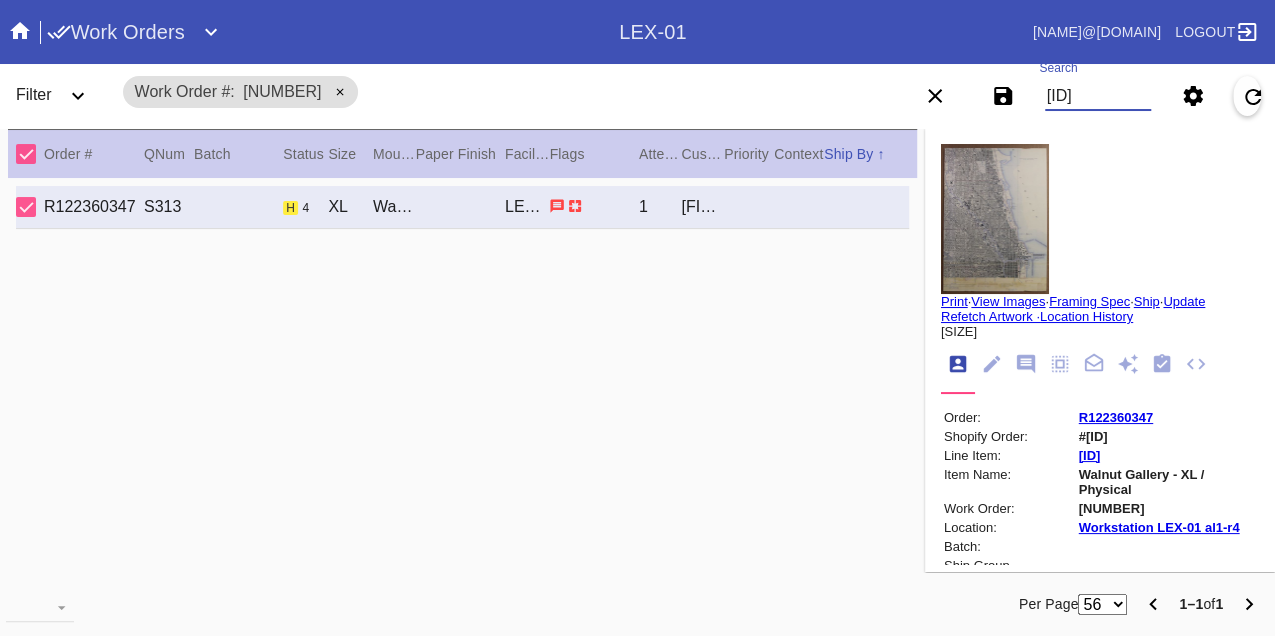 scroll, scrollTop: 0, scrollLeft: 48, axis: horizontal 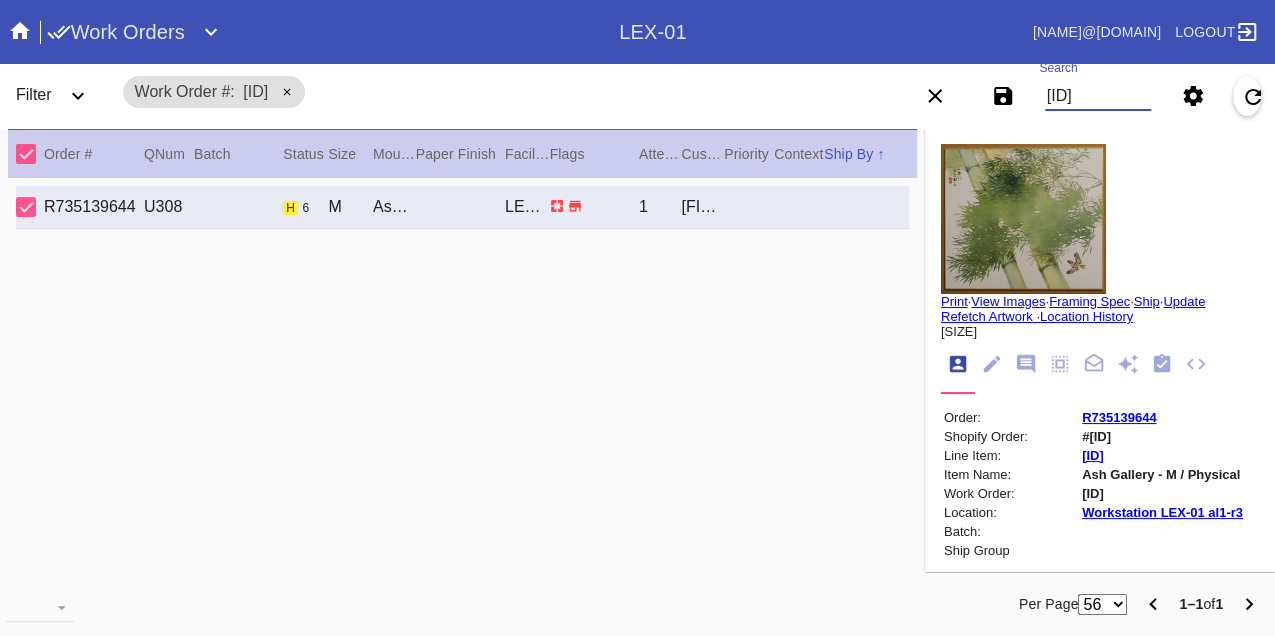 click on "W708600013917295" at bounding box center (1098, 96) 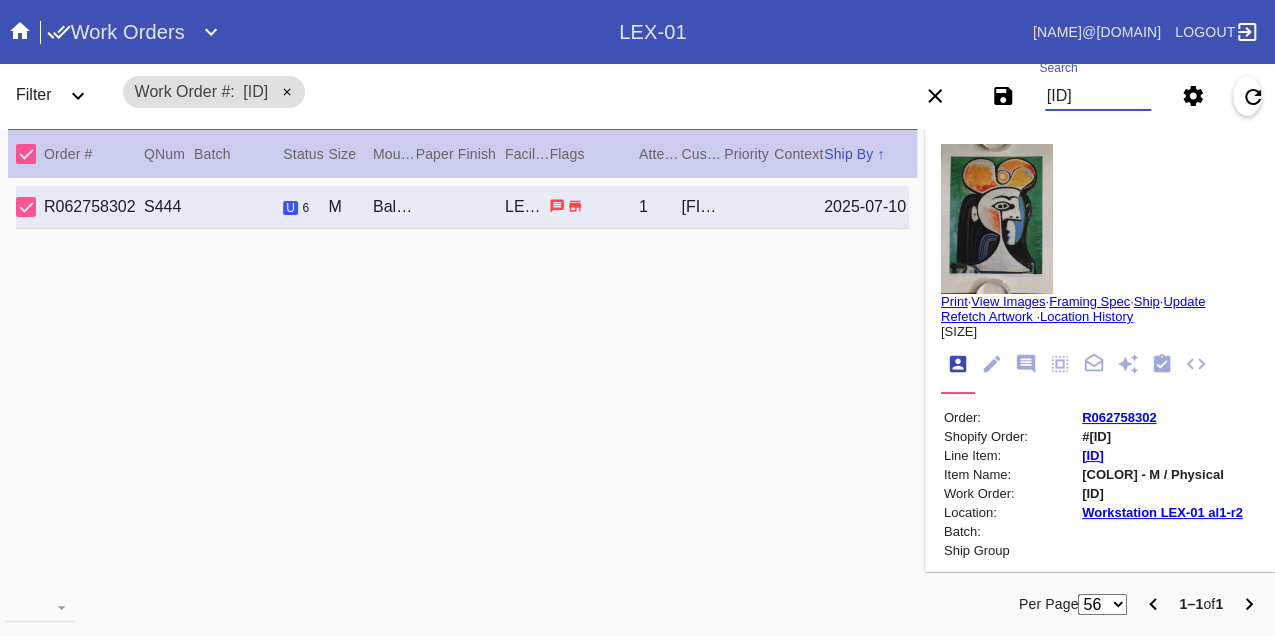 click on "W565819753807531" at bounding box center [1098, 96] 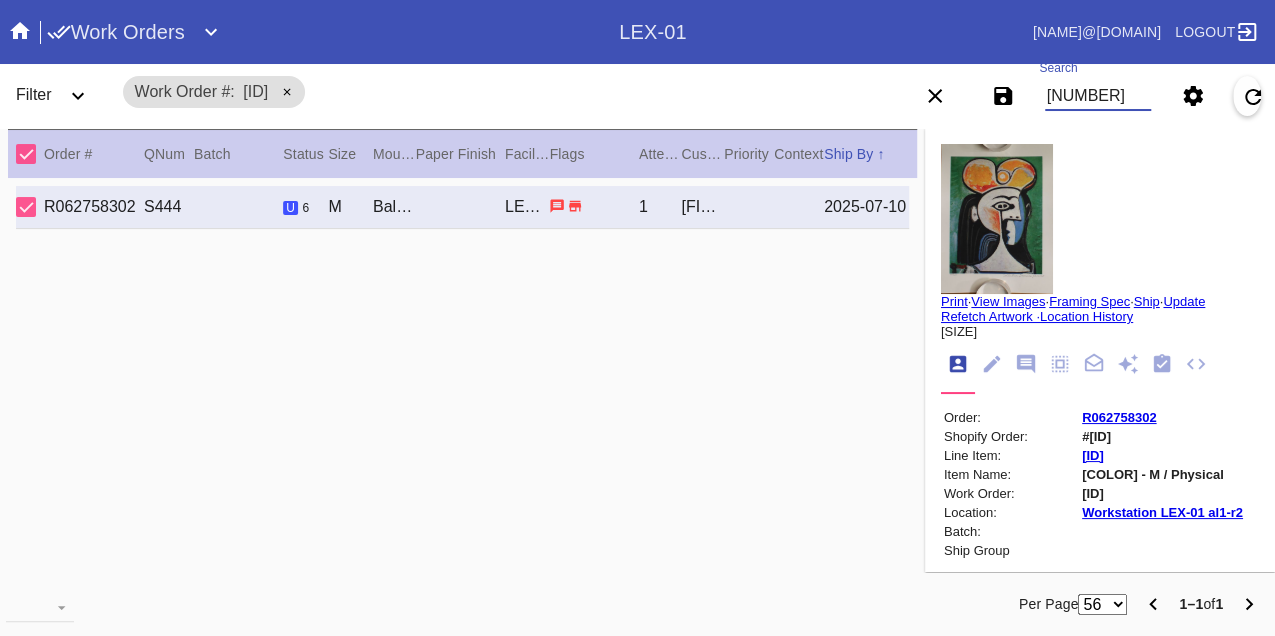scroll, scrollTop: 0, scrollLeft: 48, axis: horizontal 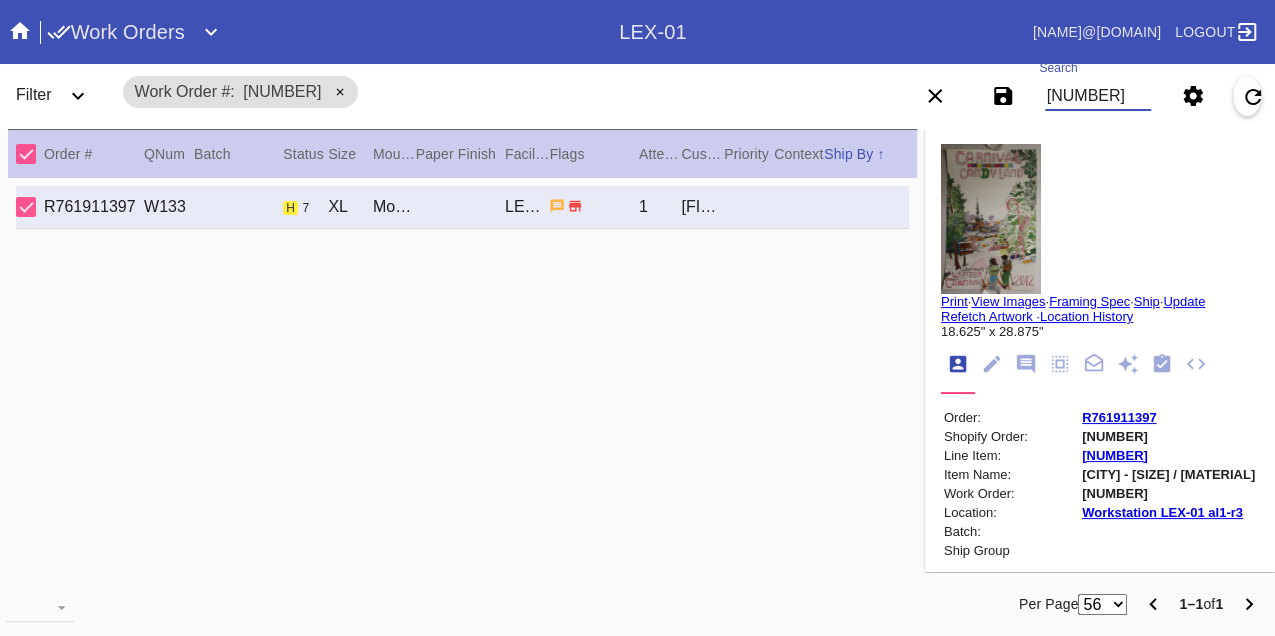 click on "W914950800465433" at bounding box center (1098, 96) 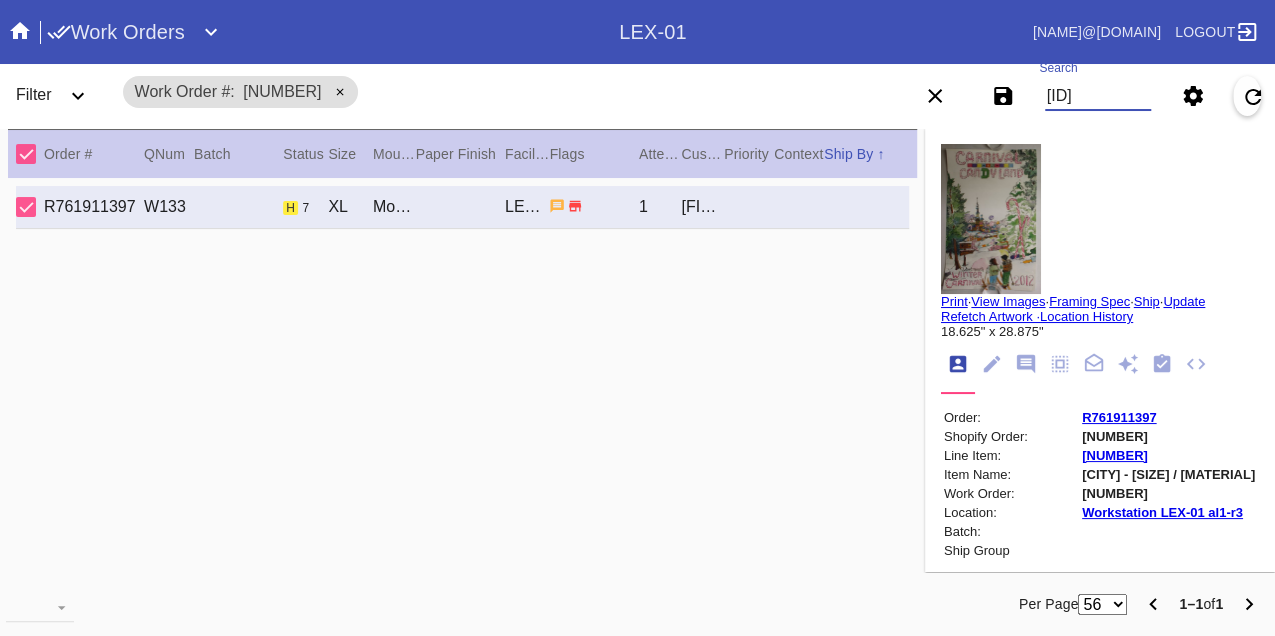 scroll, scrollTop: 0, scrollLeft: 48, axis: horizontal 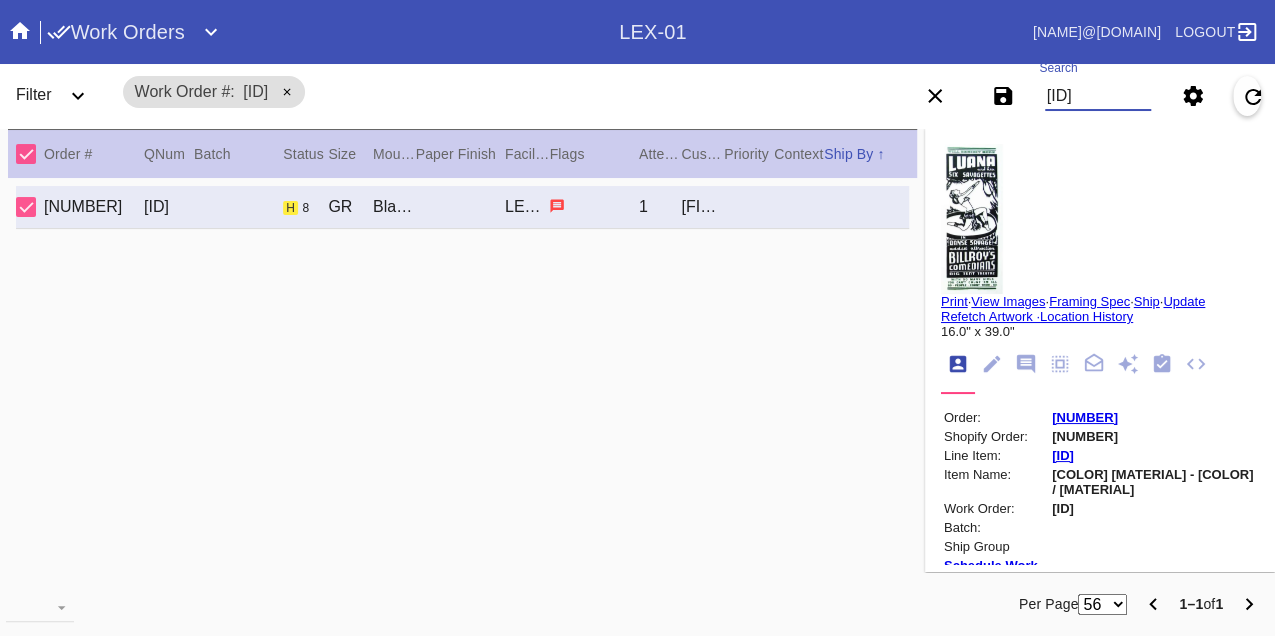 click on "W260296426843725" at bounding box center (1098, 96) 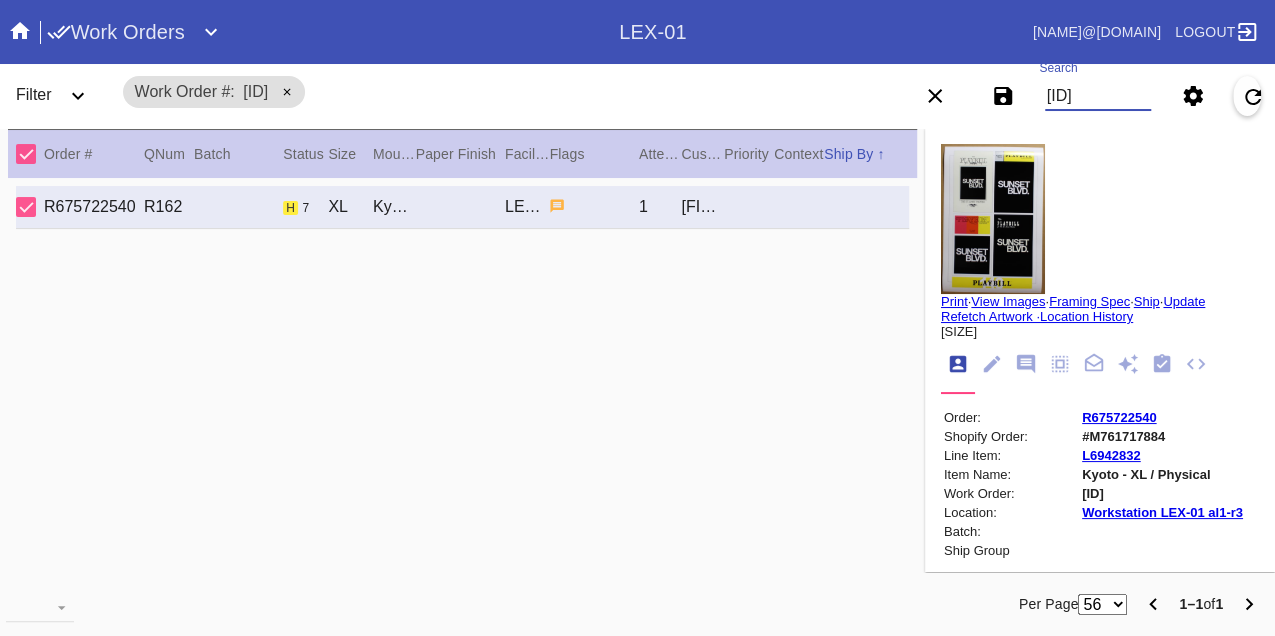 type on "W275558965907284" 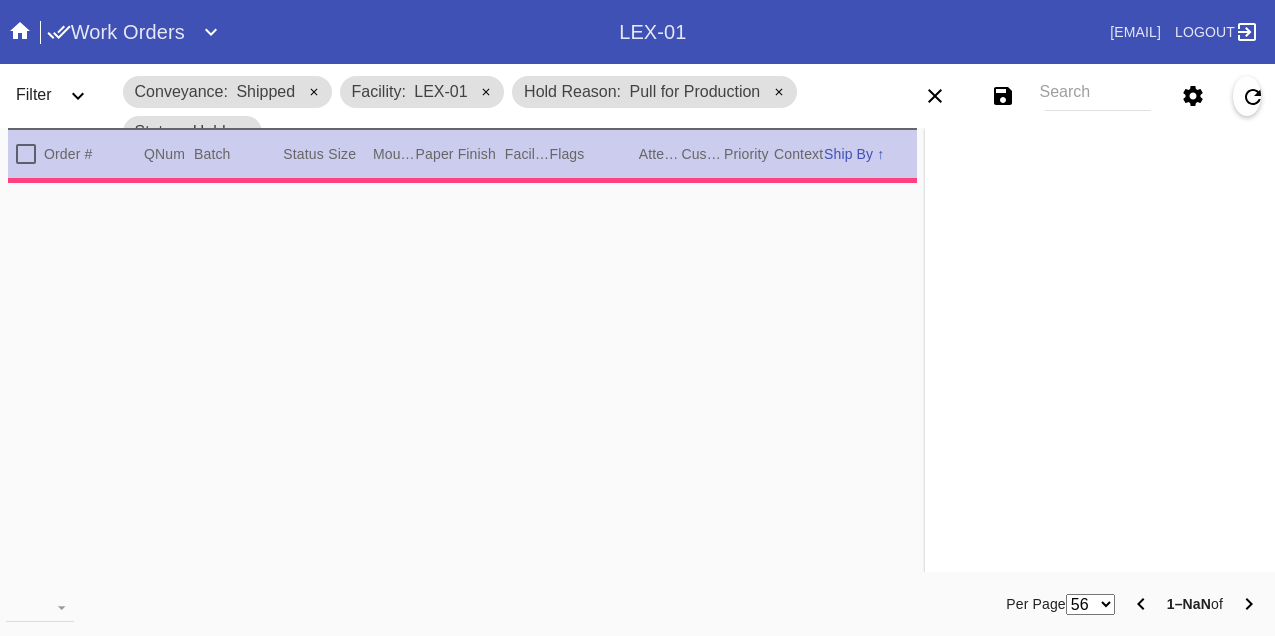 scroll, scrollTop: 0, scrollLeft: 0, axis: both 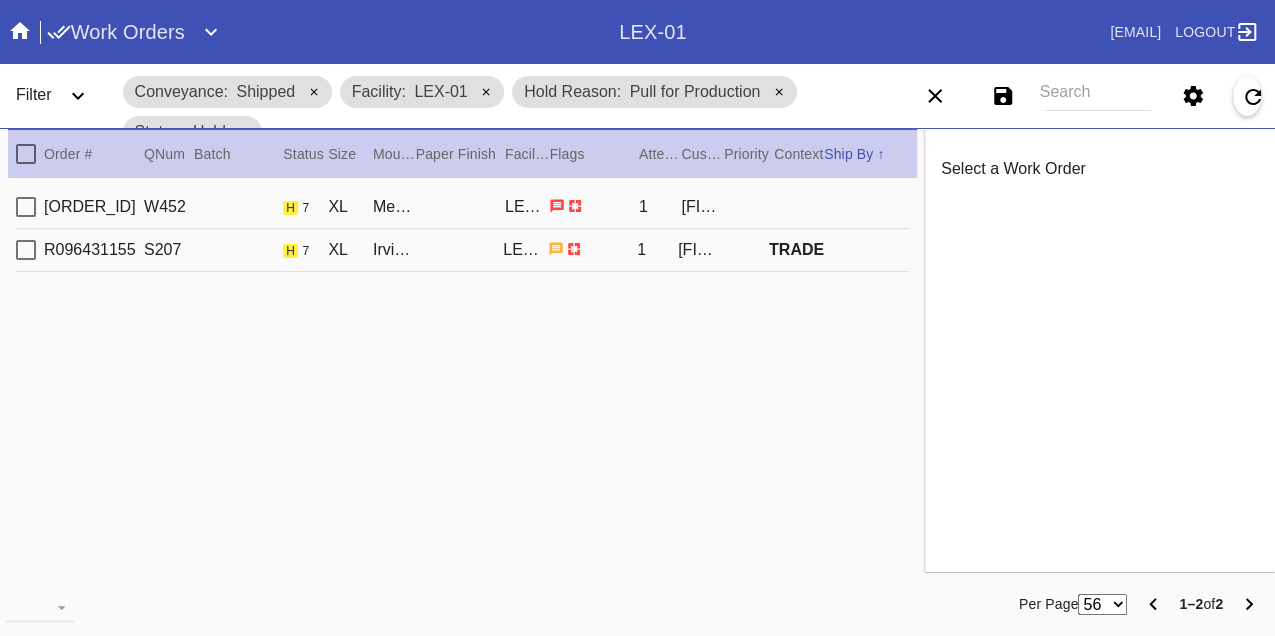 click on "W[WORK_ORDER_ID] h   7 XL Mercer Slim (Medium) / White LEX-01 1 [FIRST] [LAST]" at bounding box center (462, 207) 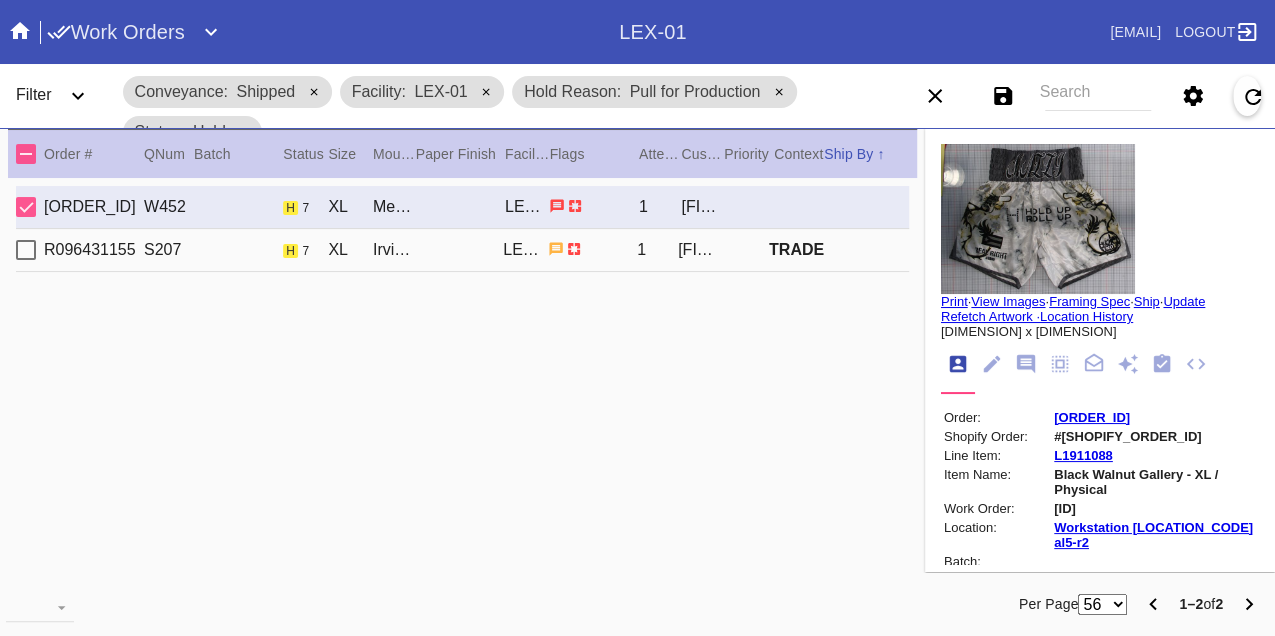 click on "R[ORDER_ID] S207 h   7 XL Irvine Slim (Medium) / White LEX-01 1 [FIRST] [LAST]
TRADE" at bounding box center [462, 250] 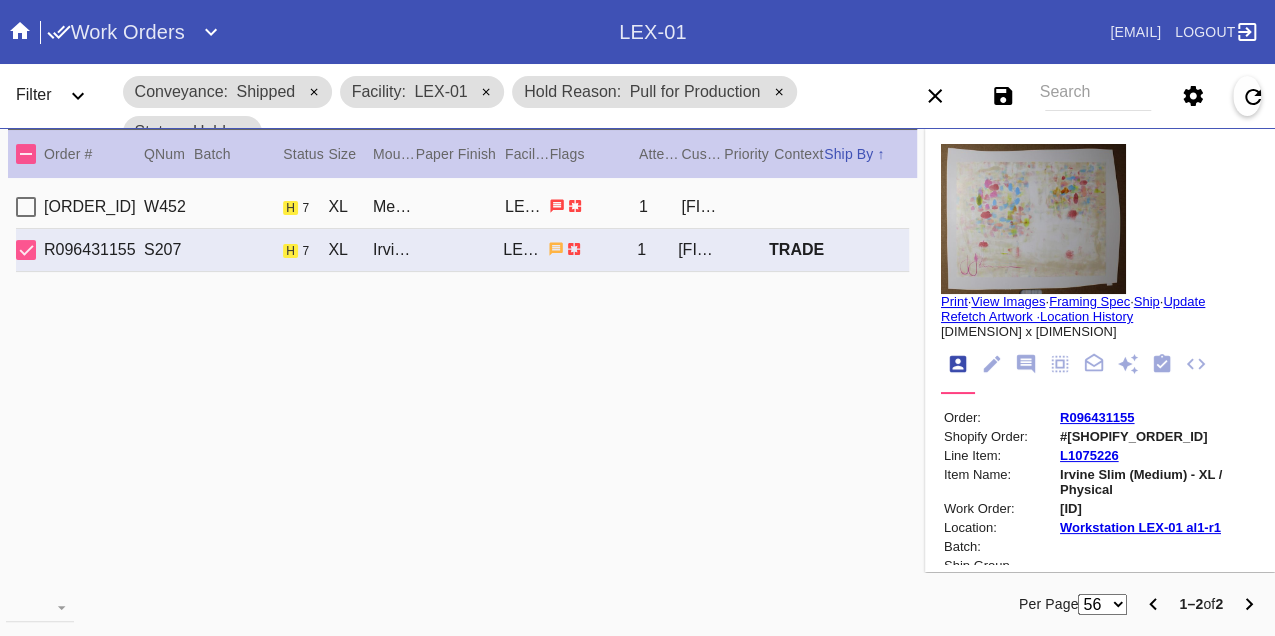 click on "W[WORK_ORDER_ID] h   7 XL Mercer Slim (Medium) / White LEX-01 1 [FIRST] [LAST]" at bounding box center (462, 207) 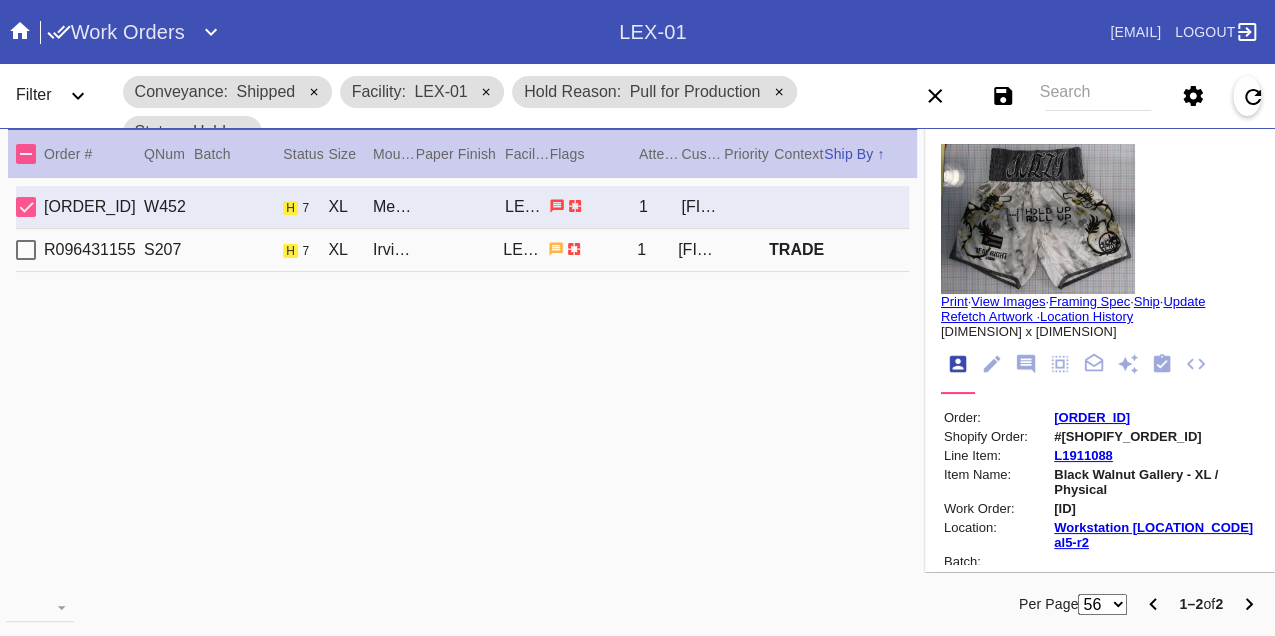 click on "[ID]" at bounding box center [1155, 508] 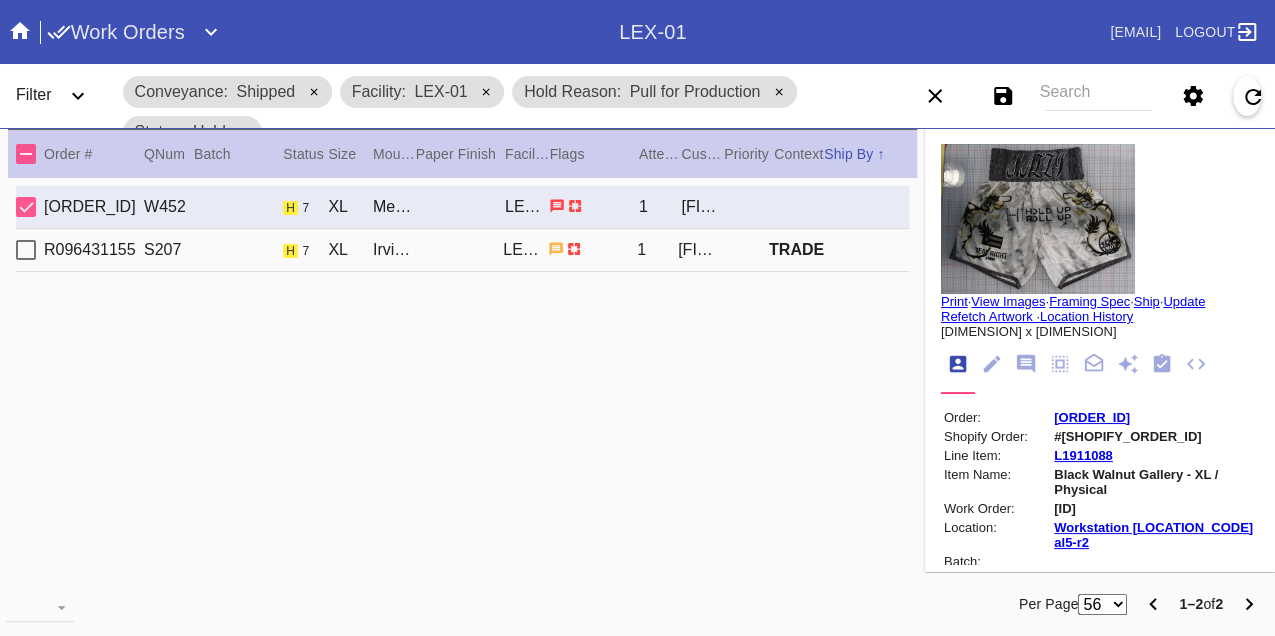 copy on "[ID]" 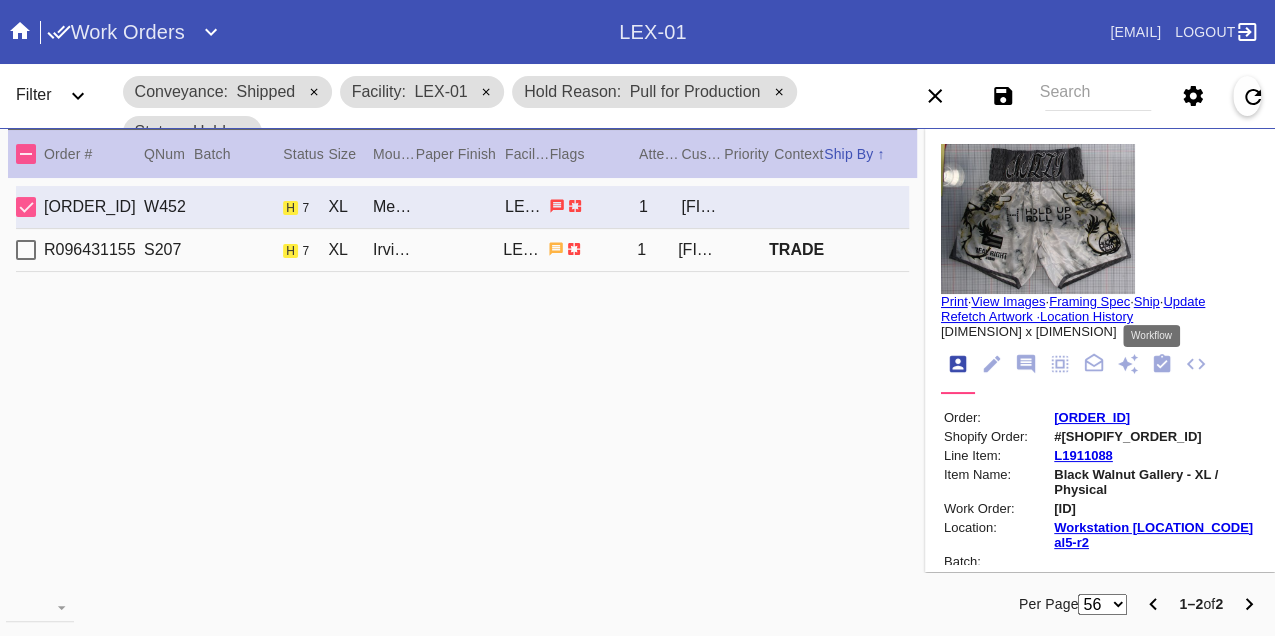 click at bounding box center [1162, 363] 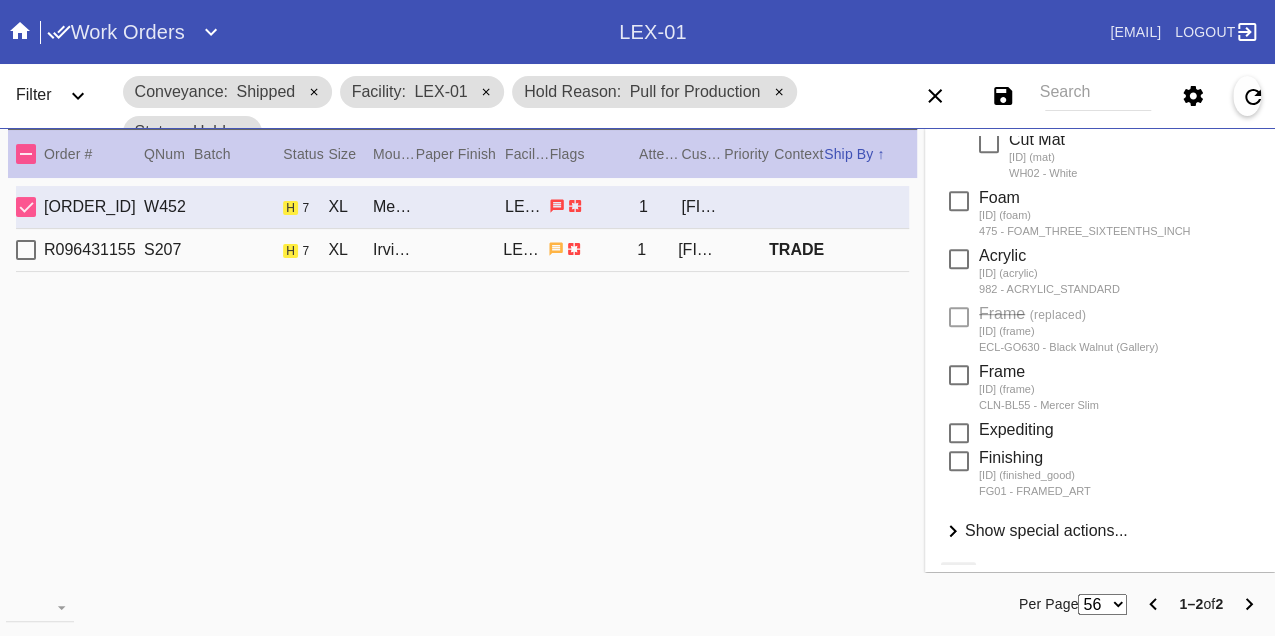 scroll, scrollTop: 606, scrollLeft: 0, axis: vertical 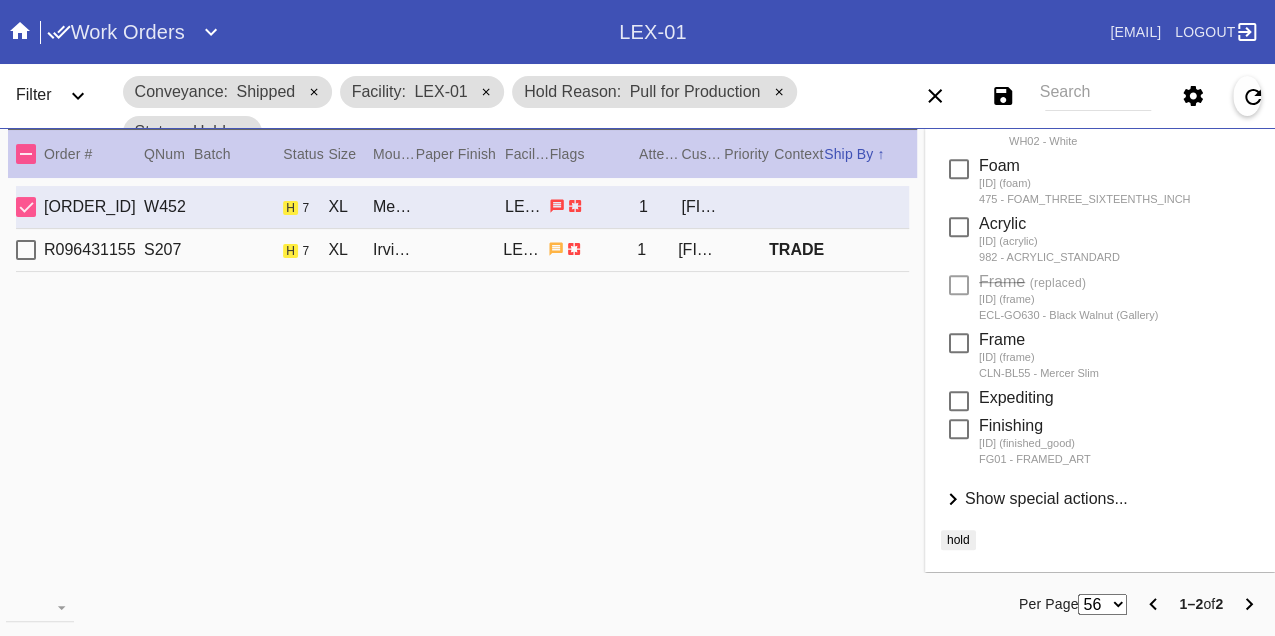 click on "Show special actions..." at bounding box center (1046, 498) 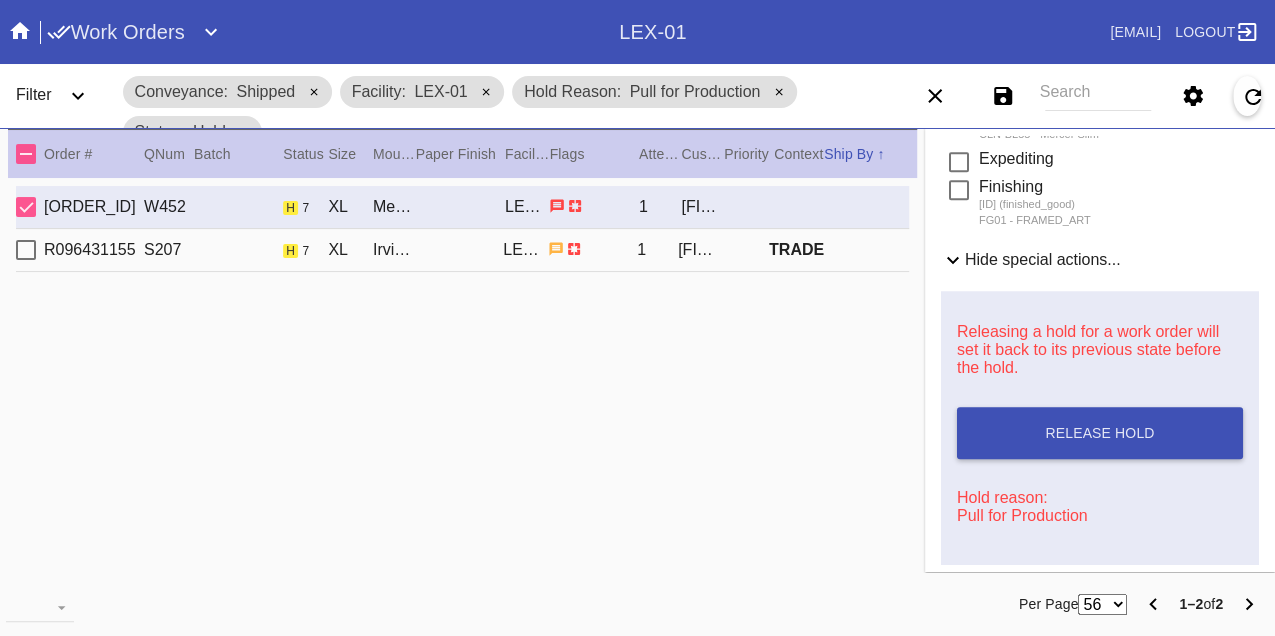 scroll, scrollTop: 1066, scrollLeft: 0, axis: vertical 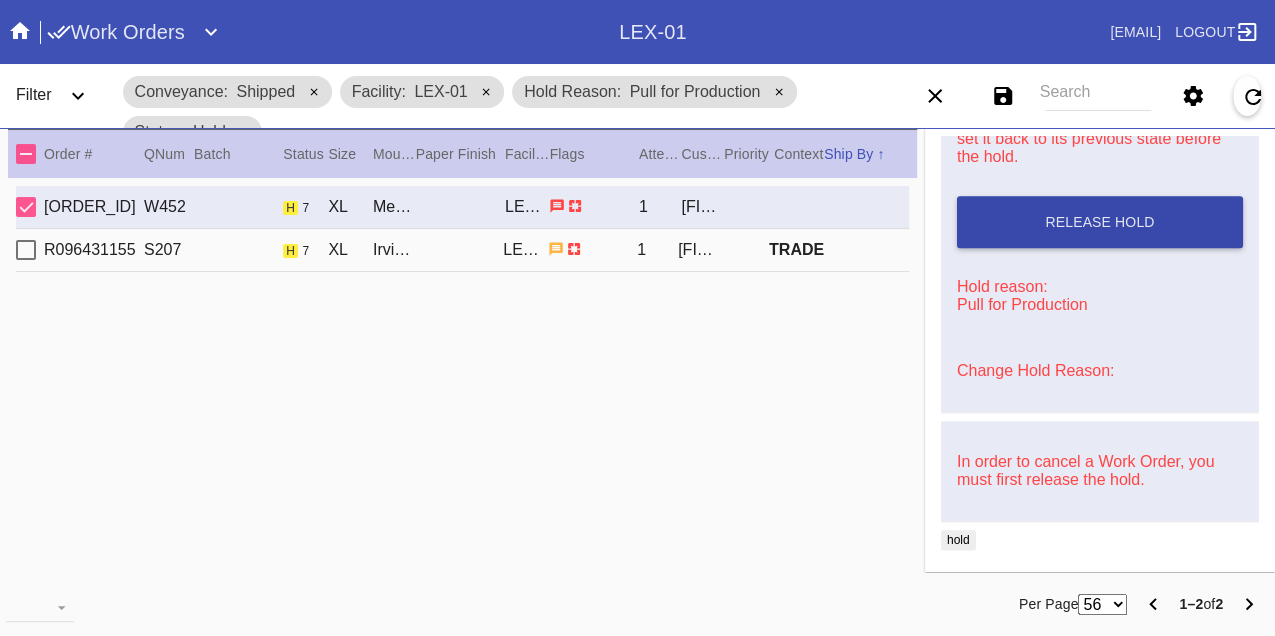 click on "Release Hold" at bounding box center (1099, 222) 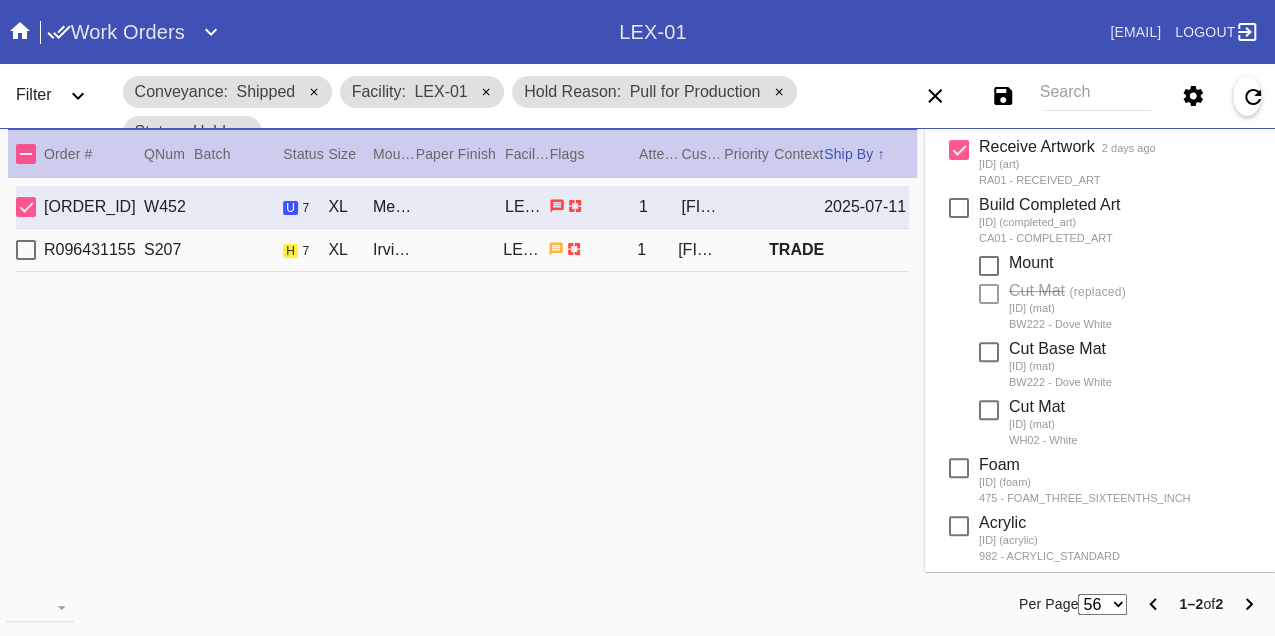 scroll, scrollTop: 0, scrollLeft: 0, axis: both 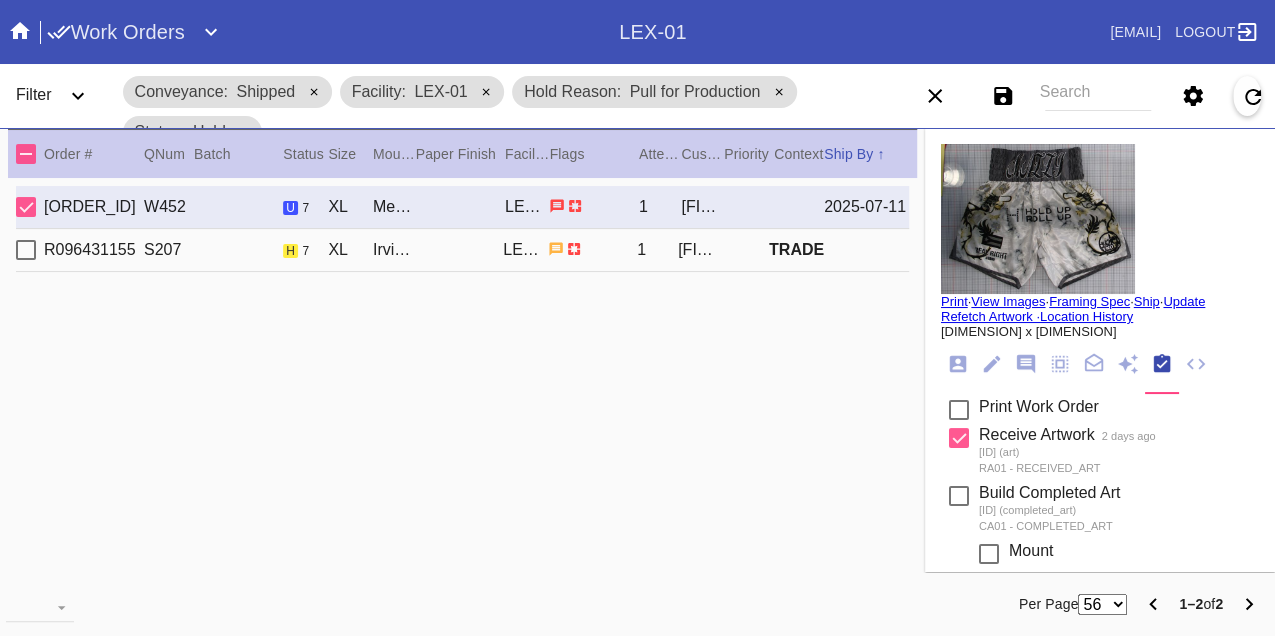 click on "Print" at bounding box center [954, 301] 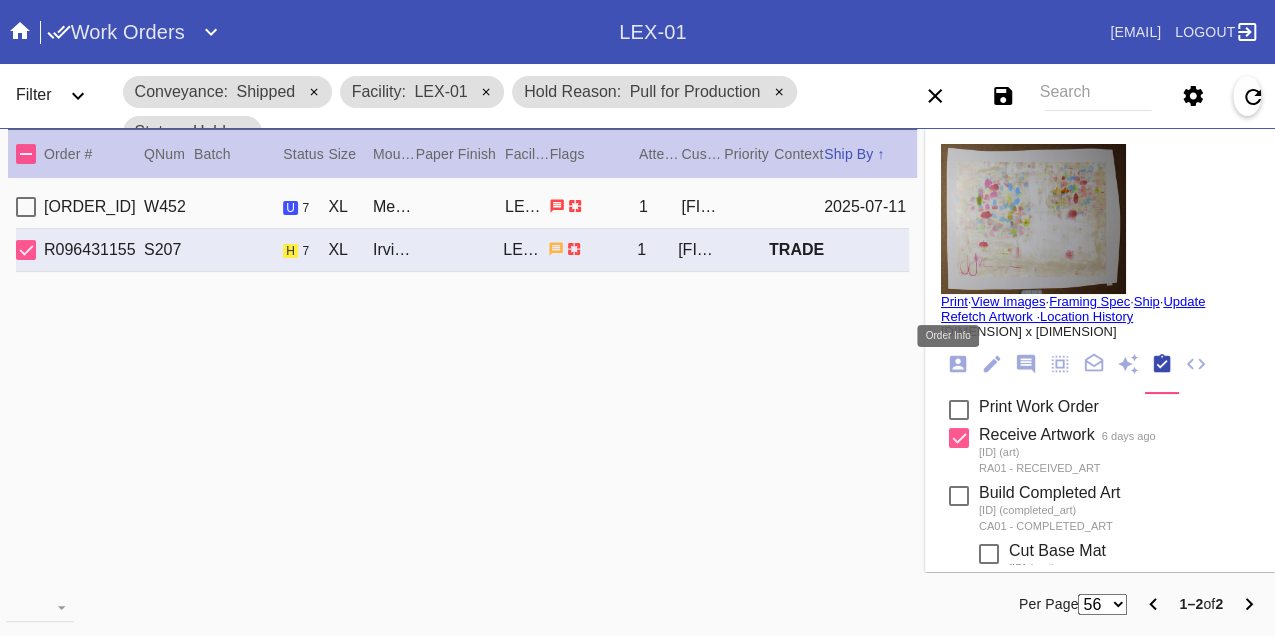 click at bounding box center (958, 364) 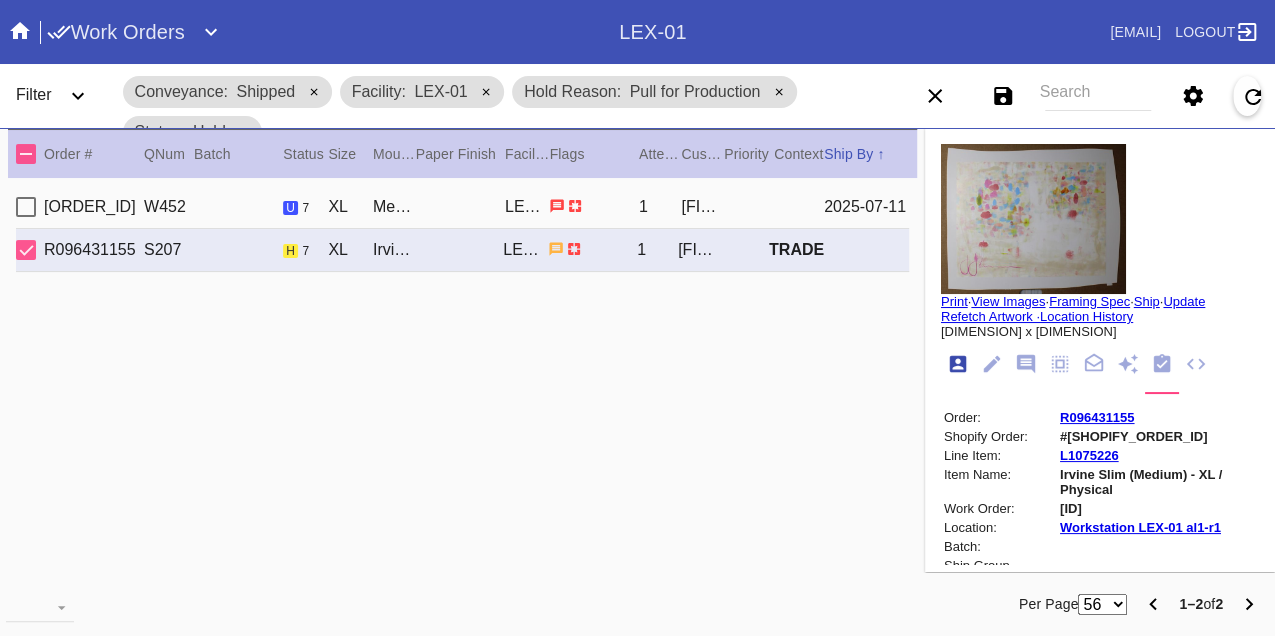 scroll, scrollTop: 24, scrollLeft: 0, axis: vertical 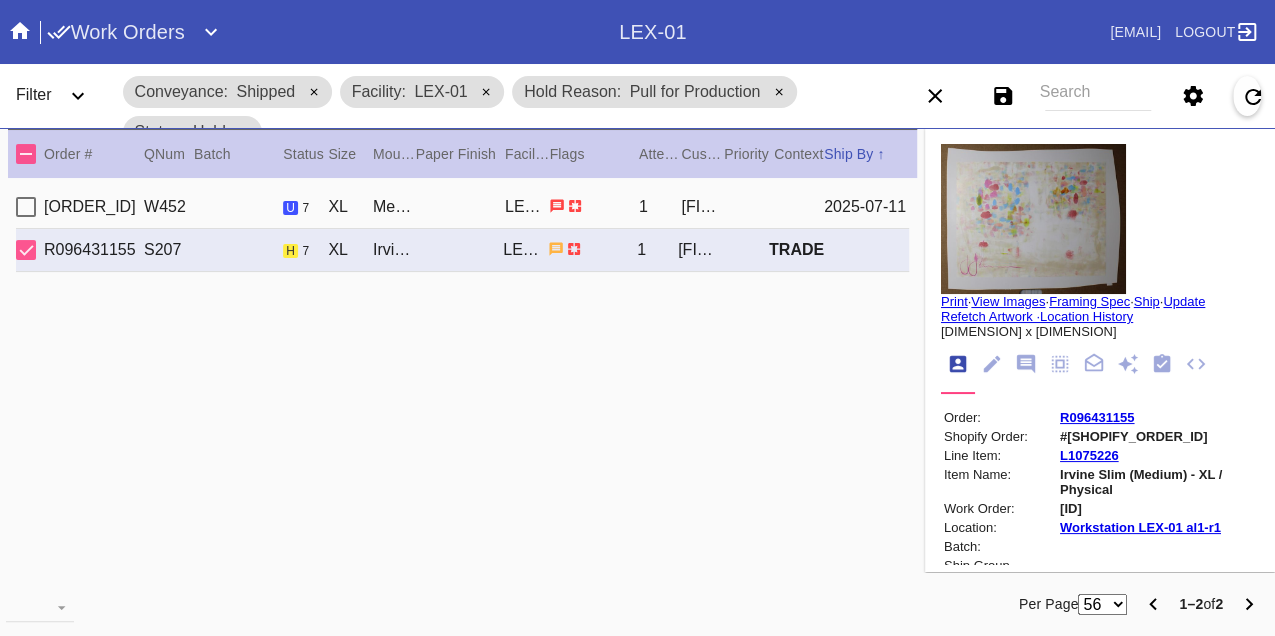 click on "W991253879389725" at bounding box center [1158, 508] 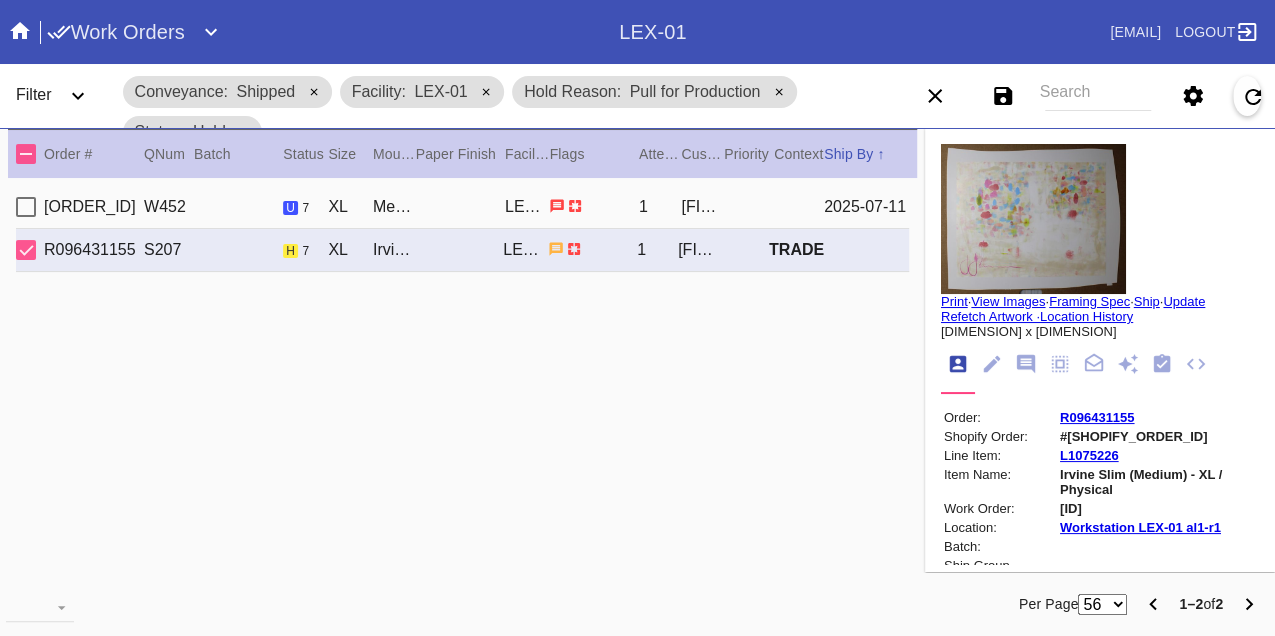 copy on "W991253879389725" 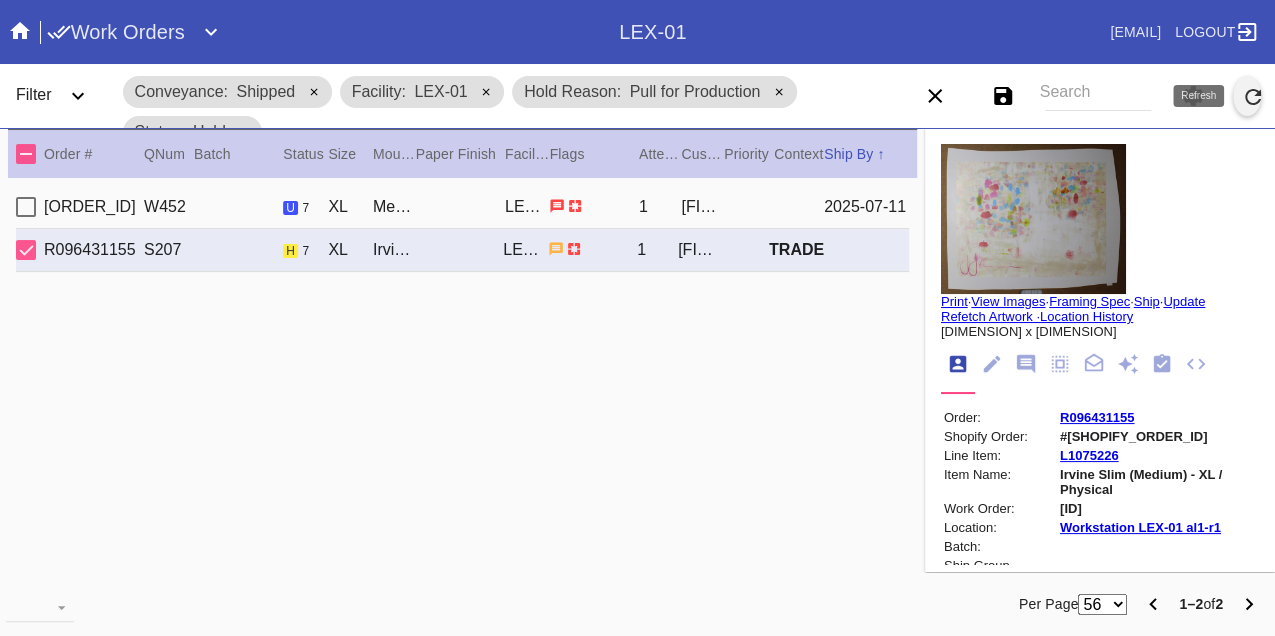 click at bounding box center [1253, 97] 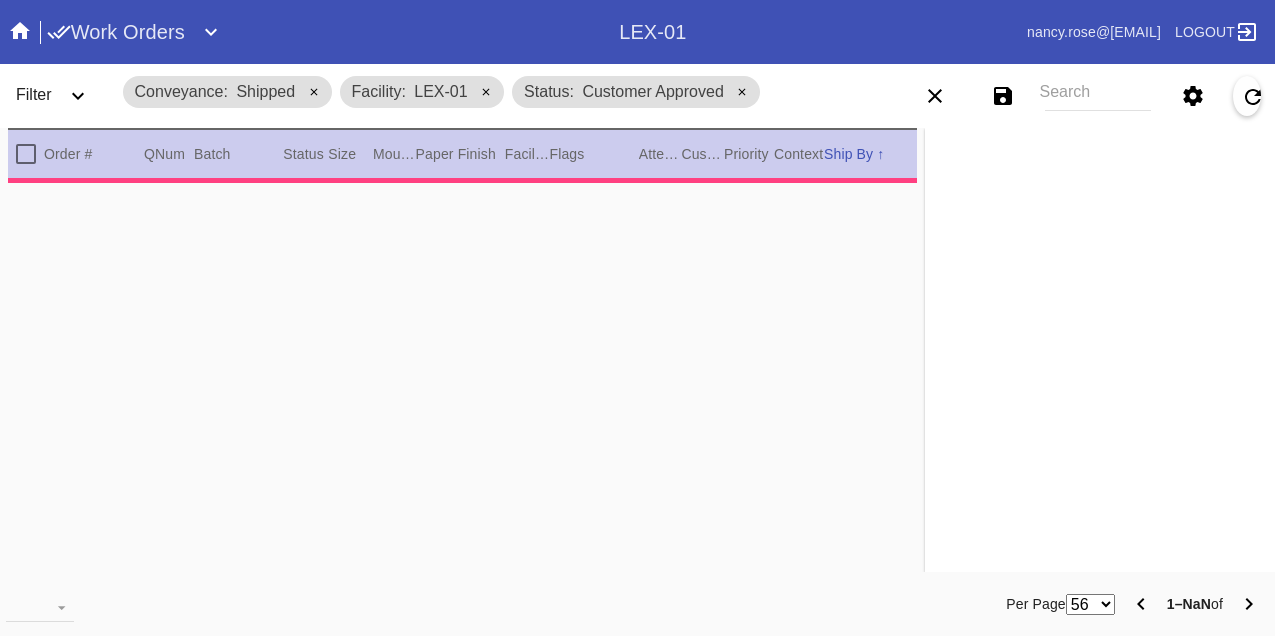 scroll, scrollTop: 0, scrollLeft: 0, axis: both 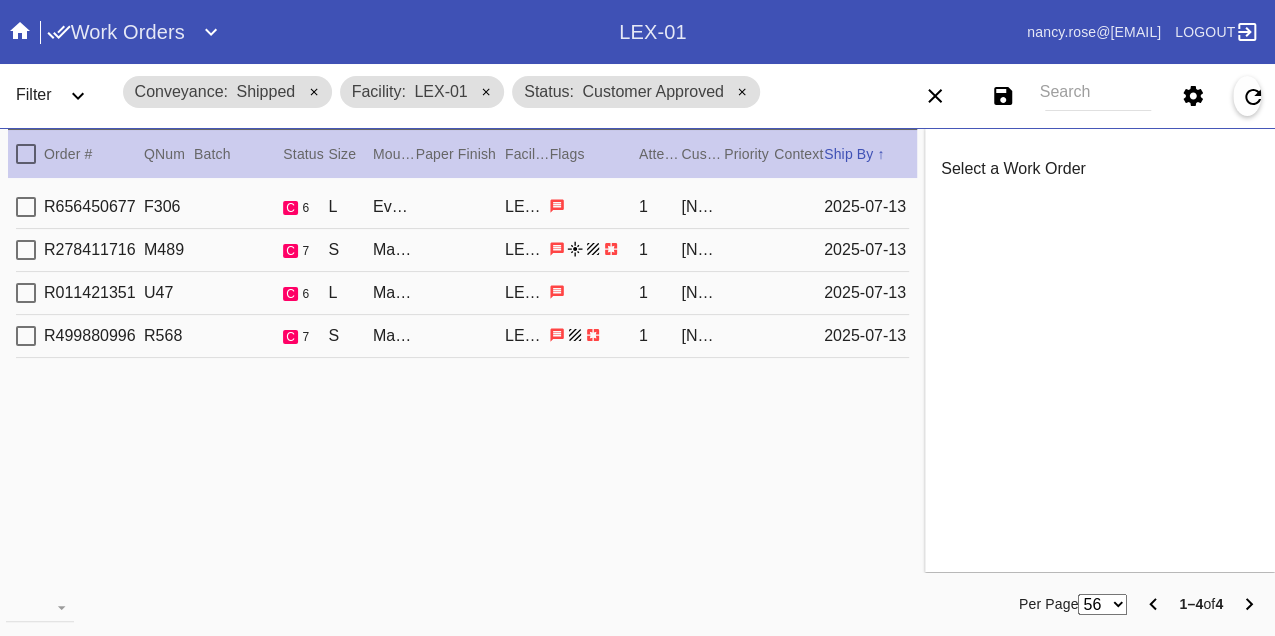 click on "R656450677 F306 c   6 L Everett / No Mat LEX-01 1 [NAME] [LAST]
2025-07-13" at bounding box center (462, 207) 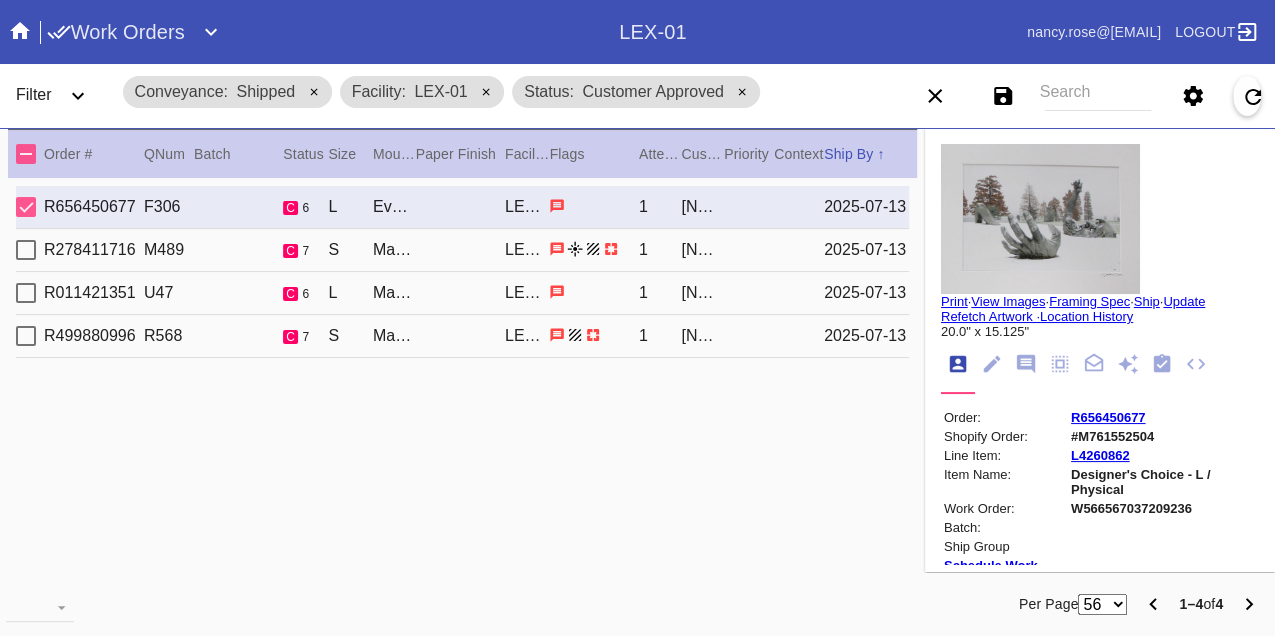 click on "R278411716 M489 c   7 S Madrid / Float Mounting (+$25)LEX-01 1 [NAME] [LAST]
2025-07-13" at bounding box center (462, 250) 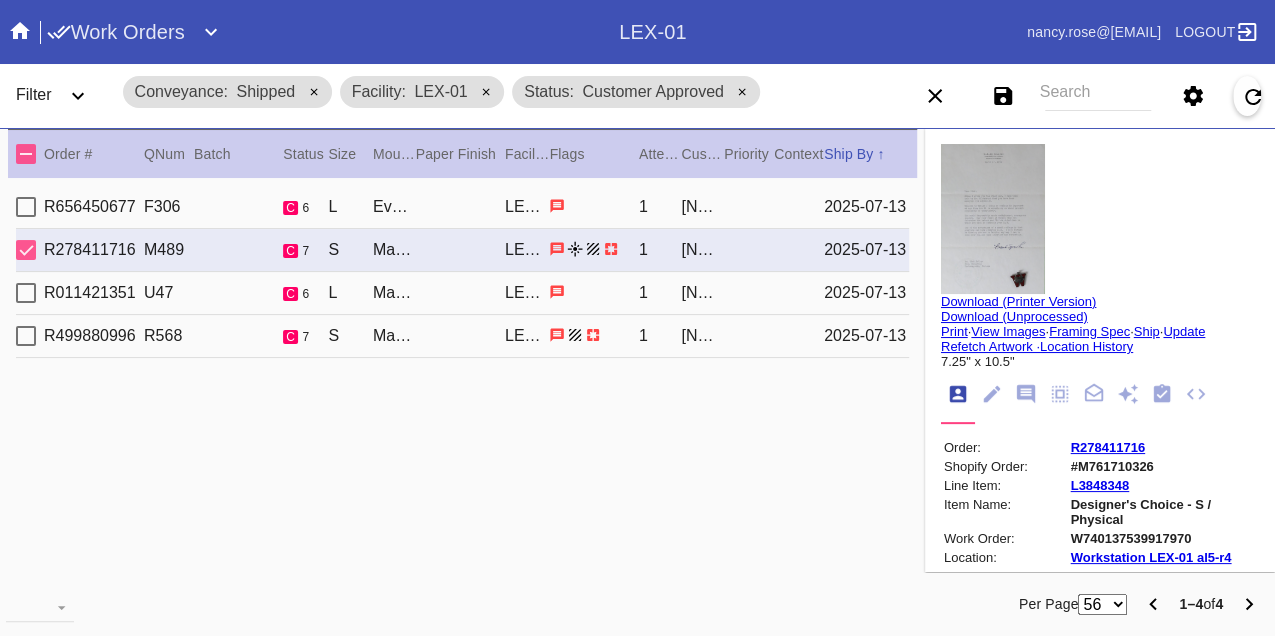 click on "R011421351 U47 c   6 L Madrid / White LEX-01 1 [NAME] [LAST]
2025-07-13" at bounding box center [462, 293] 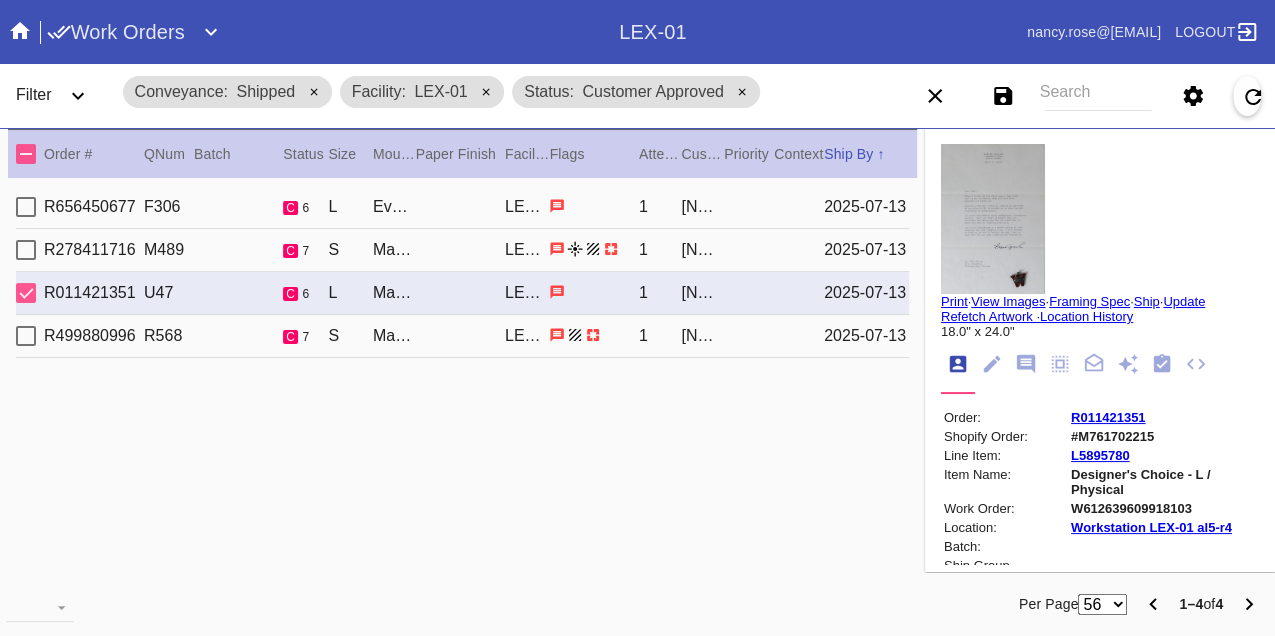 click on "R499880996 R568 c   7 S Marrakesh / Float Mounting (+$25)LEX-01 1 [NAME] [LAST]
2025-07-13" at bounding box center [462, 336] 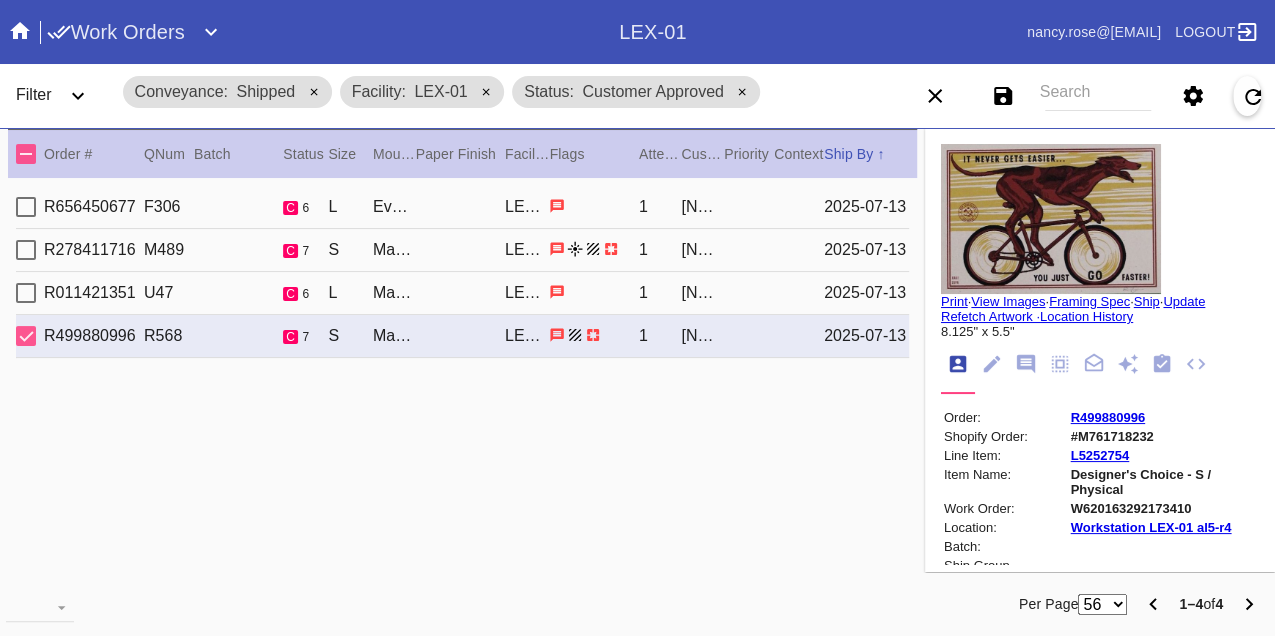 click on "R656450677 F306 c   6 L Everett / No Mat LEX-01 1 [NAME] [LAST]
2025-07-13" at bounding box center [462, 207] 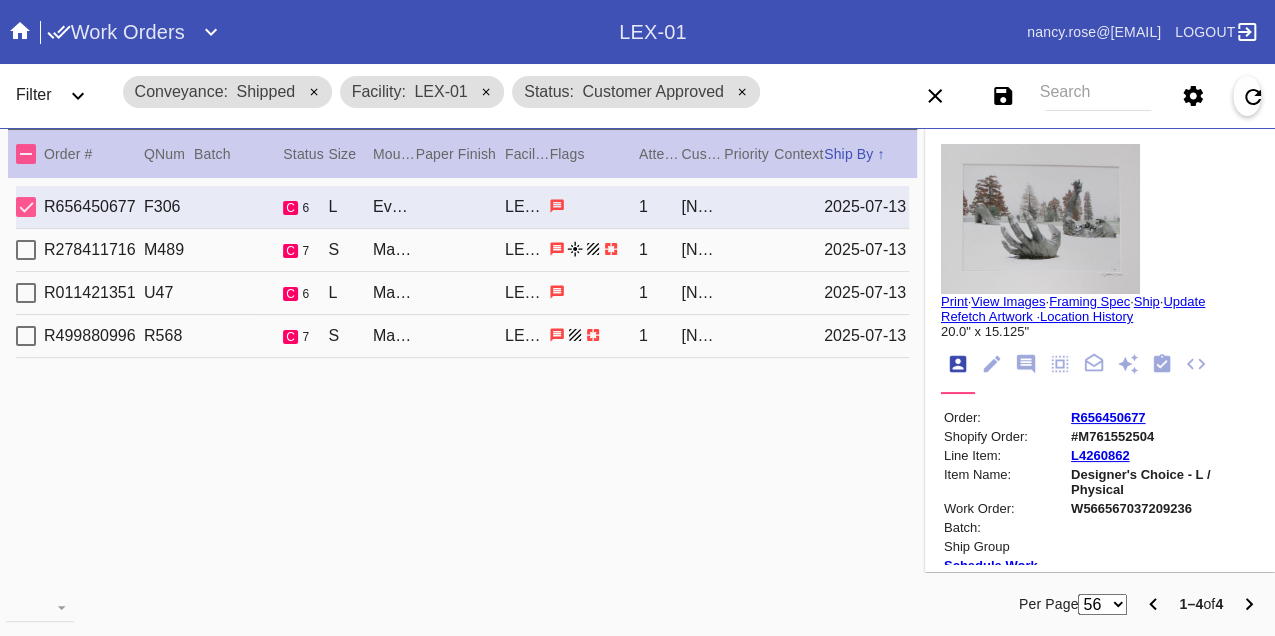 click on "W566567037209236" at bounding box center (1163, 508) 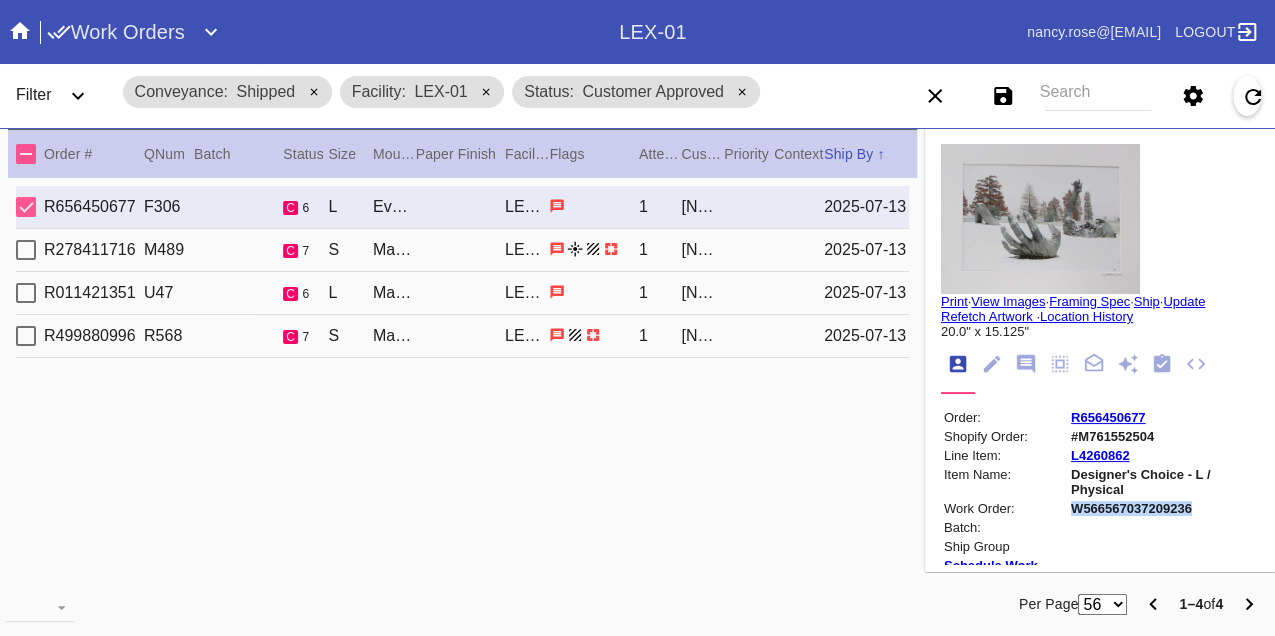 click on "W566567037209236" at bounding box center [1163, 508] 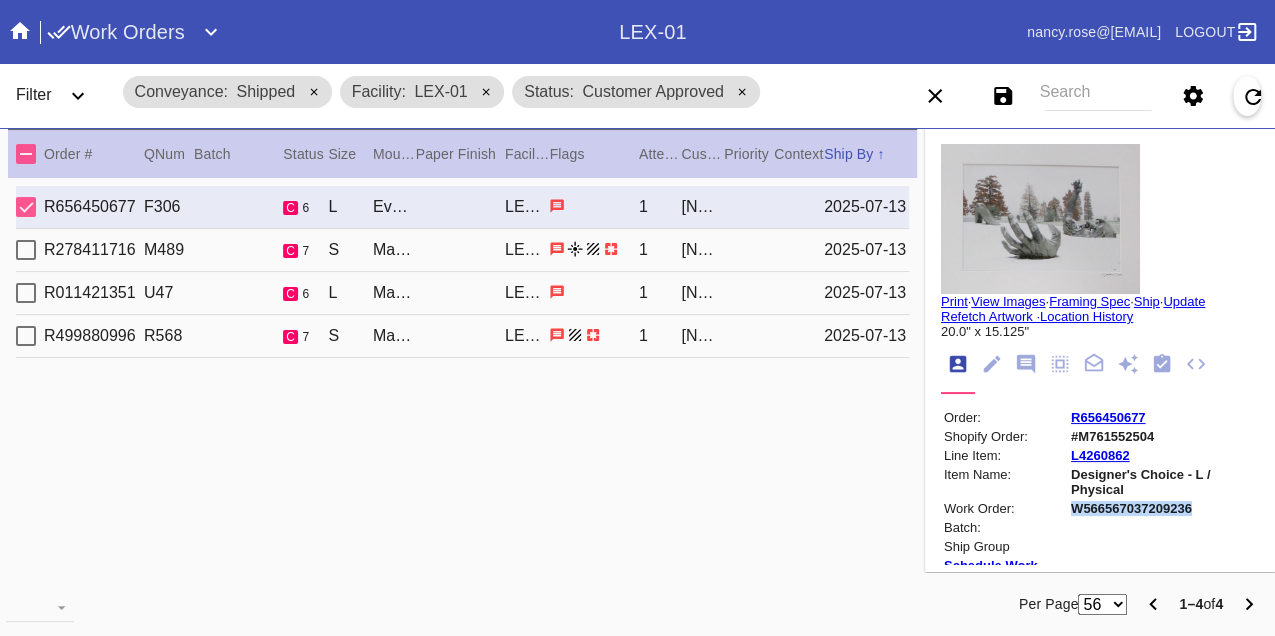copy on "W566567037209236" 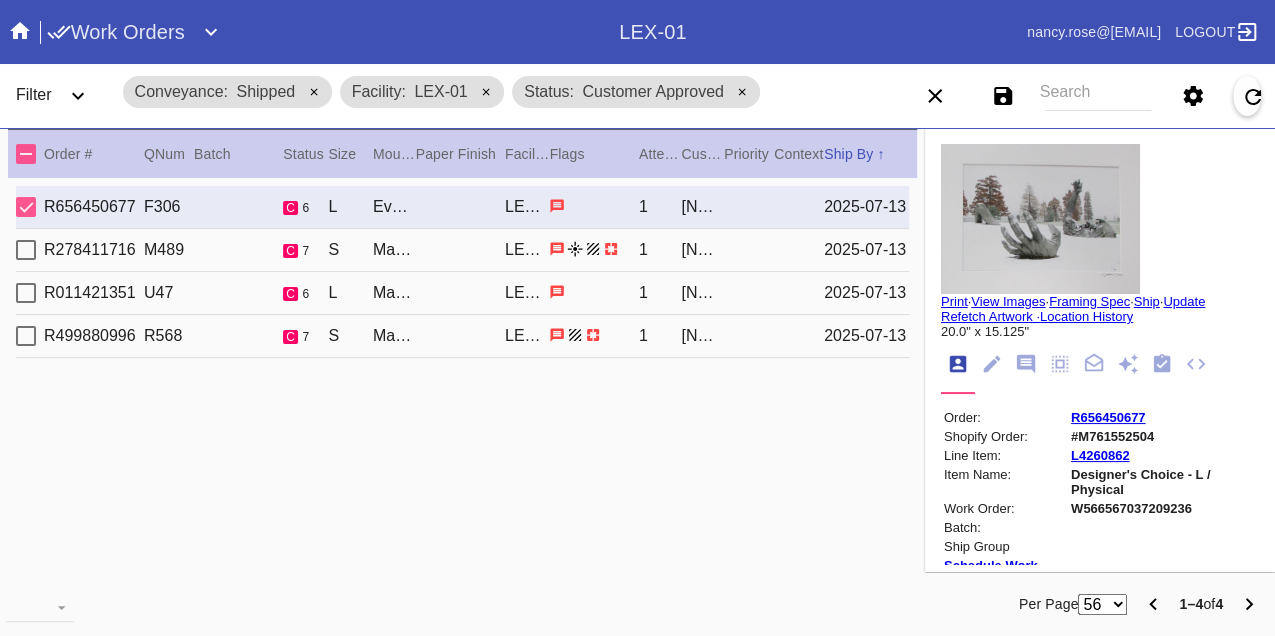 click on "R278411716 M489 c   7 S Madrid / Float Mounting (+$25)LEX-01 1 [NAME] [LAST]
2025-07-13" at bounding box center [462, 250] 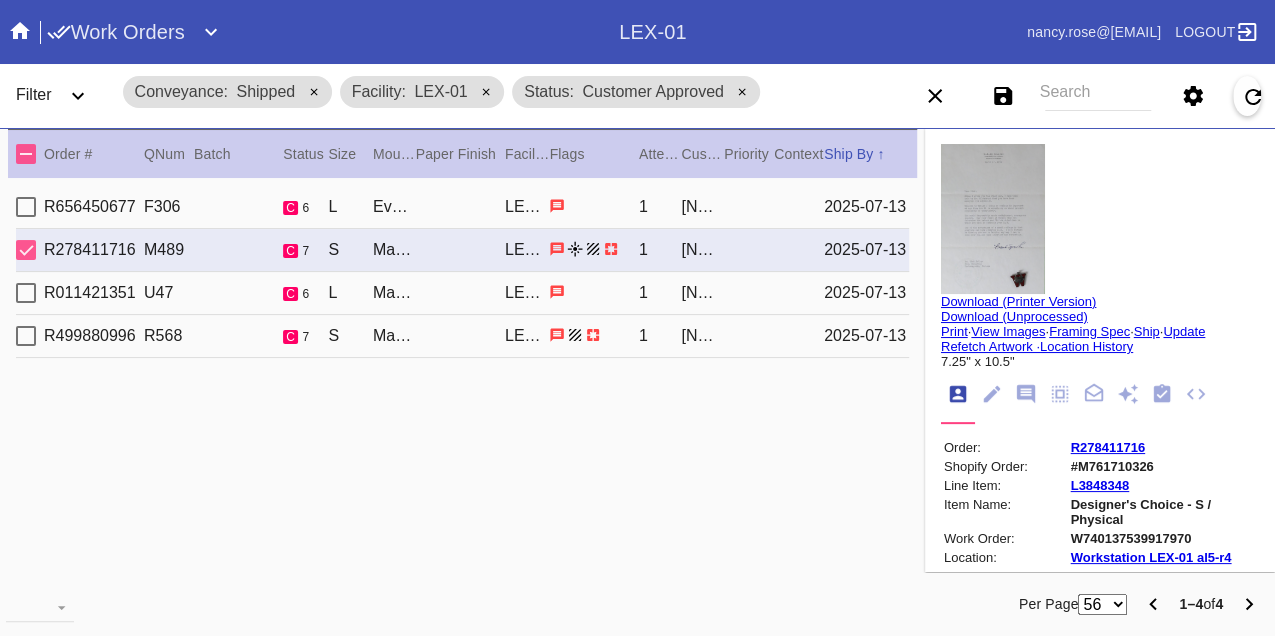 click on "W740137539917970" at bounding box center (1163, 538) 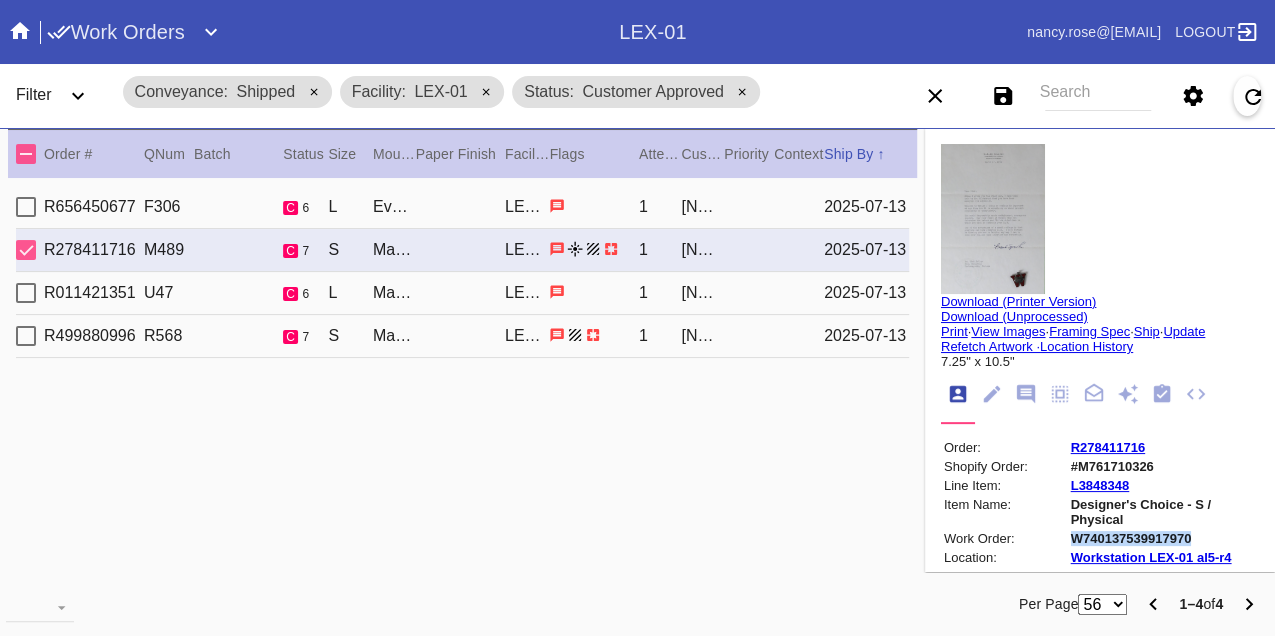 click on "W740137539917970" at bounding box center (1163, 538) 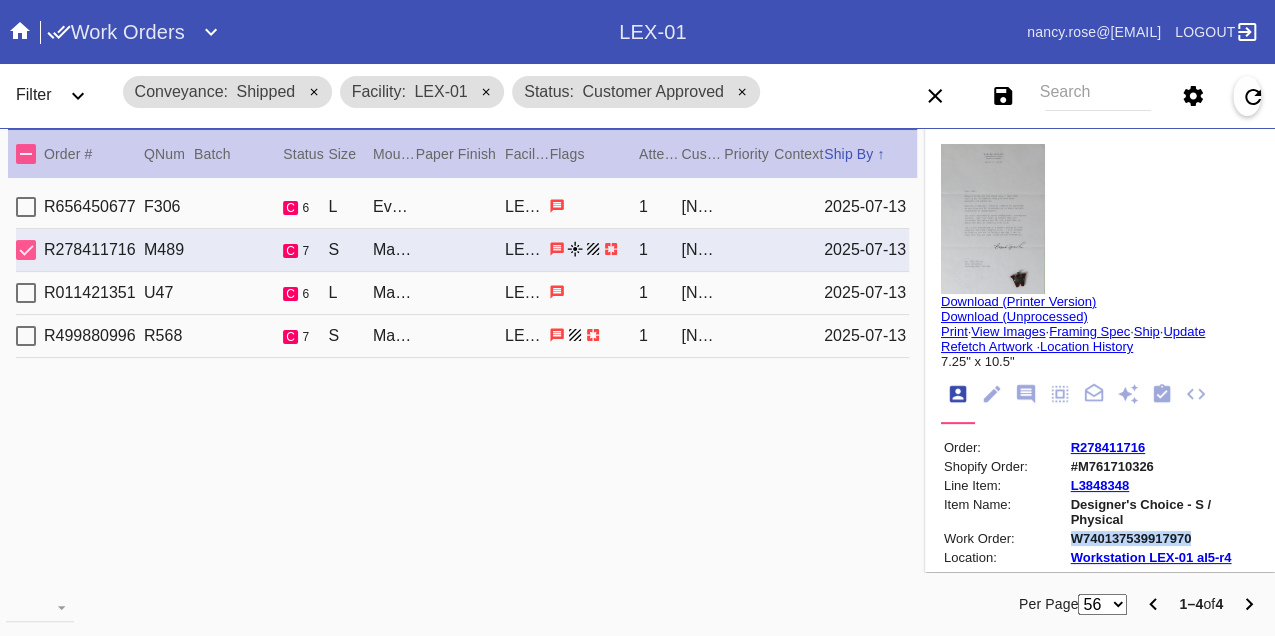 copy on "W740137539917970" 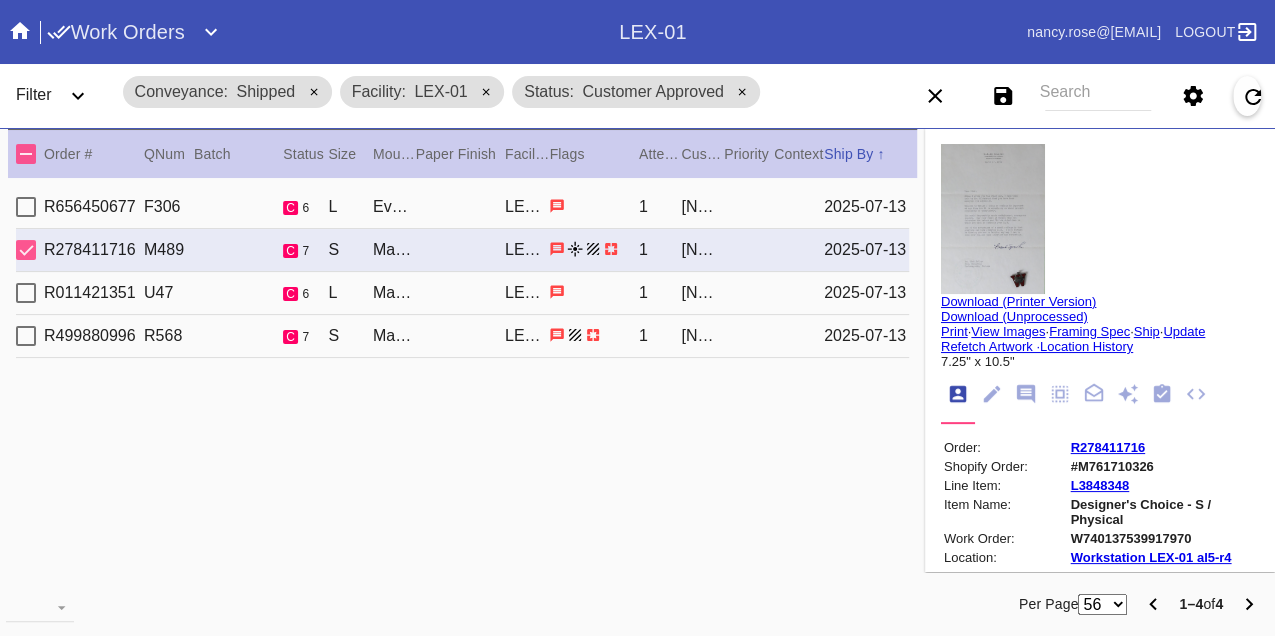 click on "R011421351 U47 c   6 L Madrid / White LEX-01 1 [NAME] [LAST]
2025-07-13" at bounding box center (462, 293) 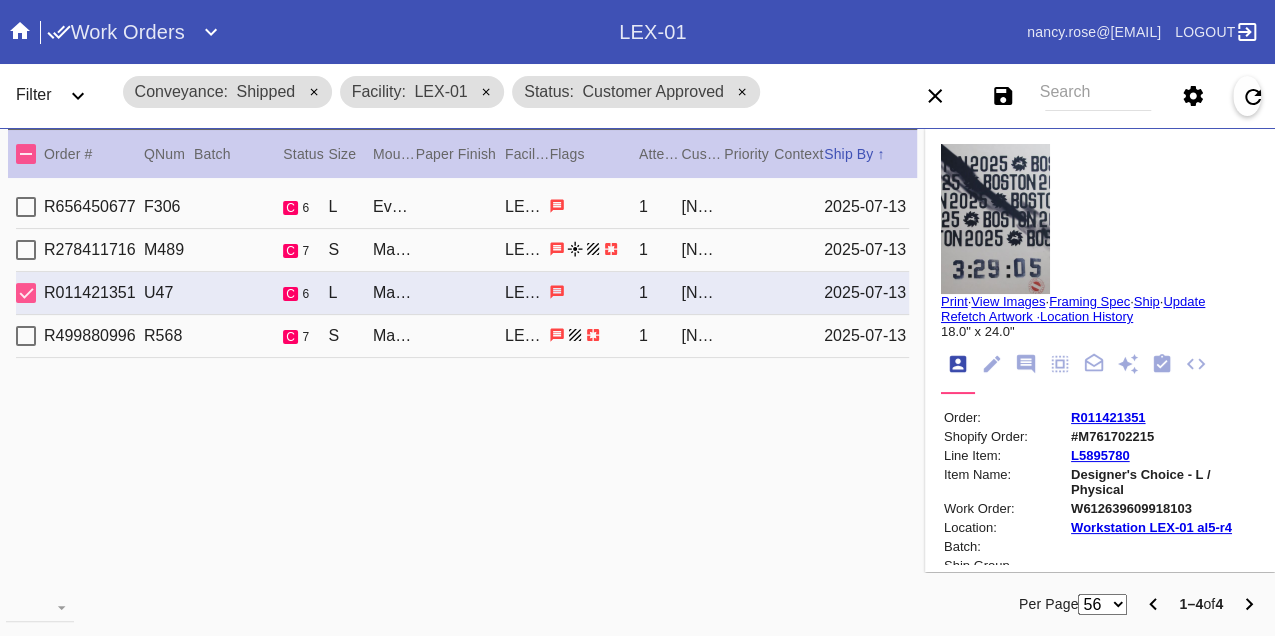 click on "W612639609918103" at bounding box center (1163, 508) 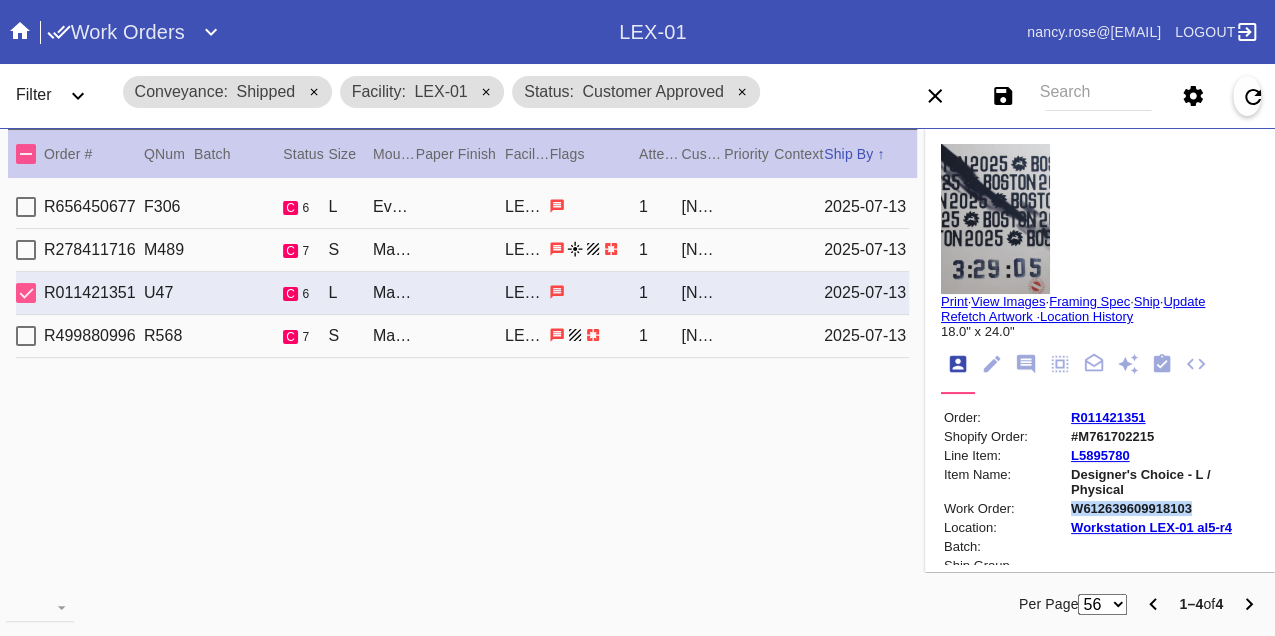 click on "W612639609918103" at bounding box center (1163, 508) 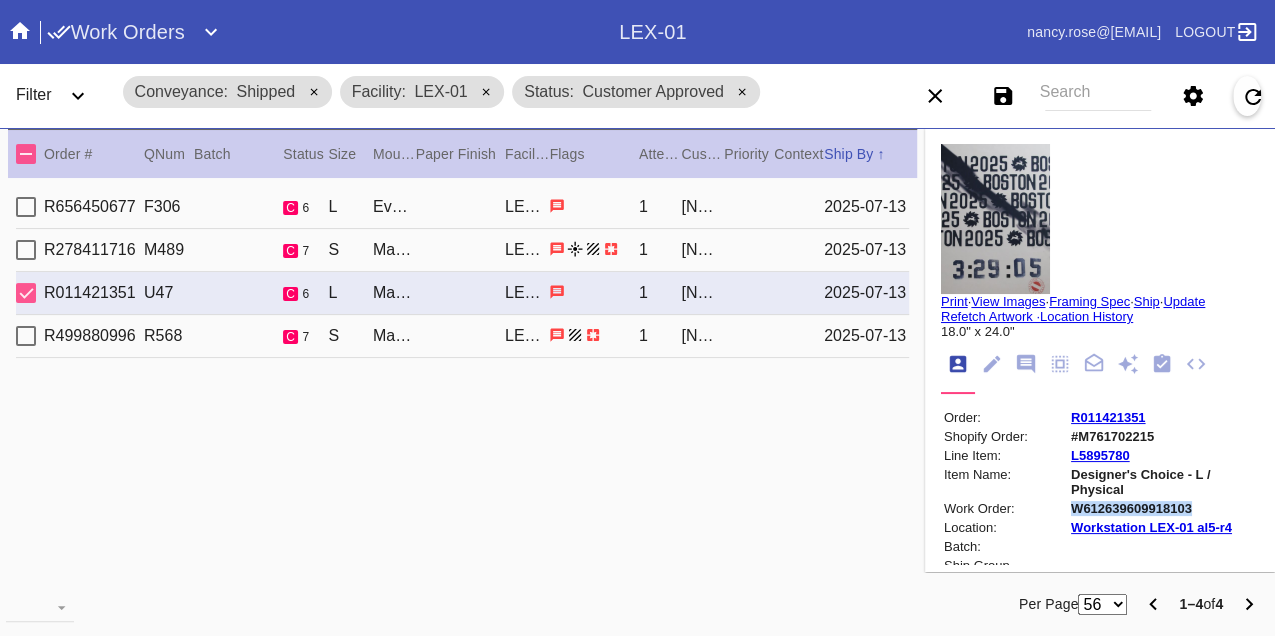 copy on "W612639609918103" 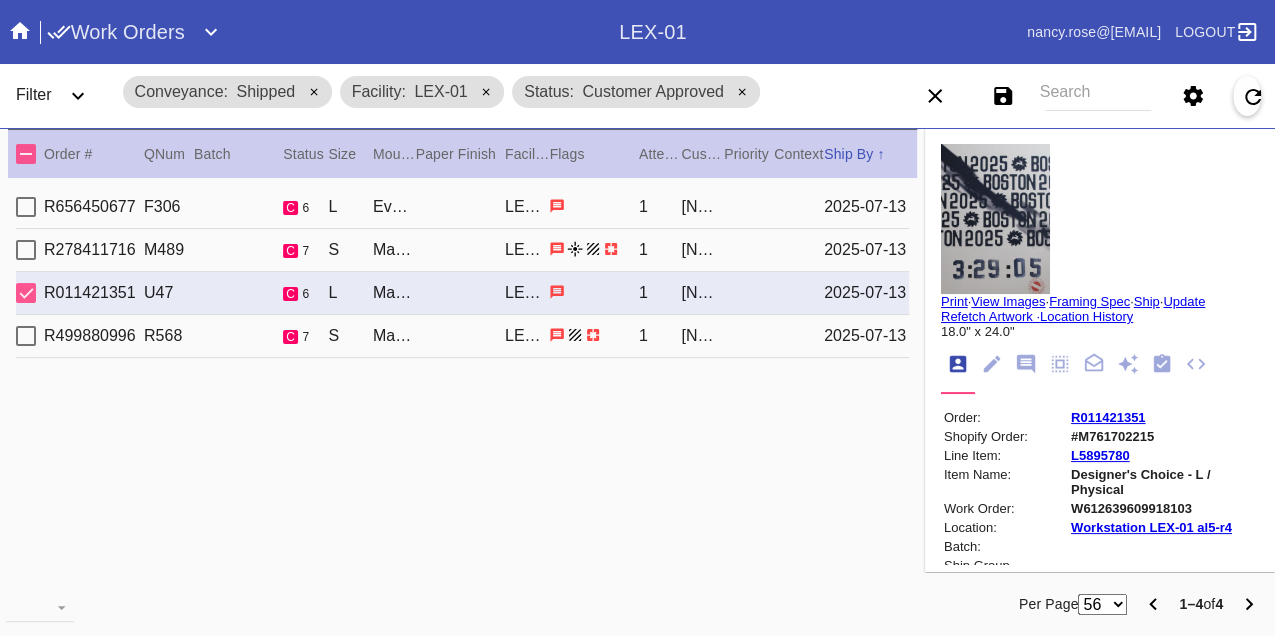 click on "R499880996 R568 c   7 S Marrakesh / Float Mounting (+$25)LEX-01 1 [NAME] [LAST]
2025-07-13" at bounding box center (462, 336) 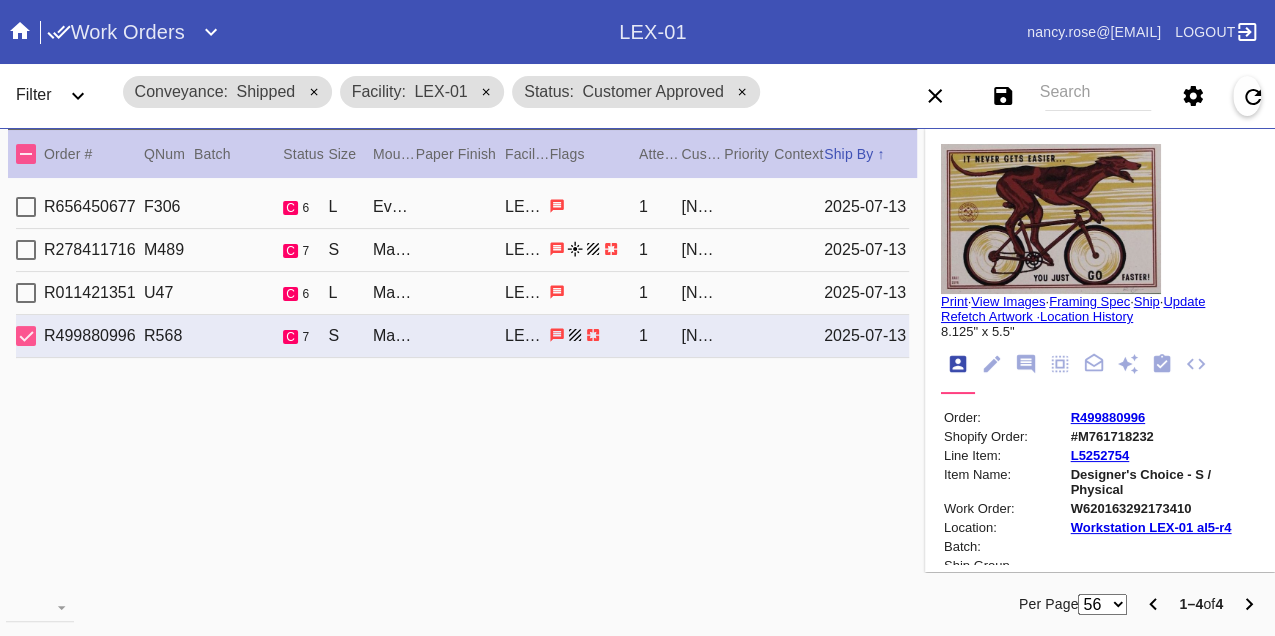click on "W620163292173410" at bounding box center [1163, 508] 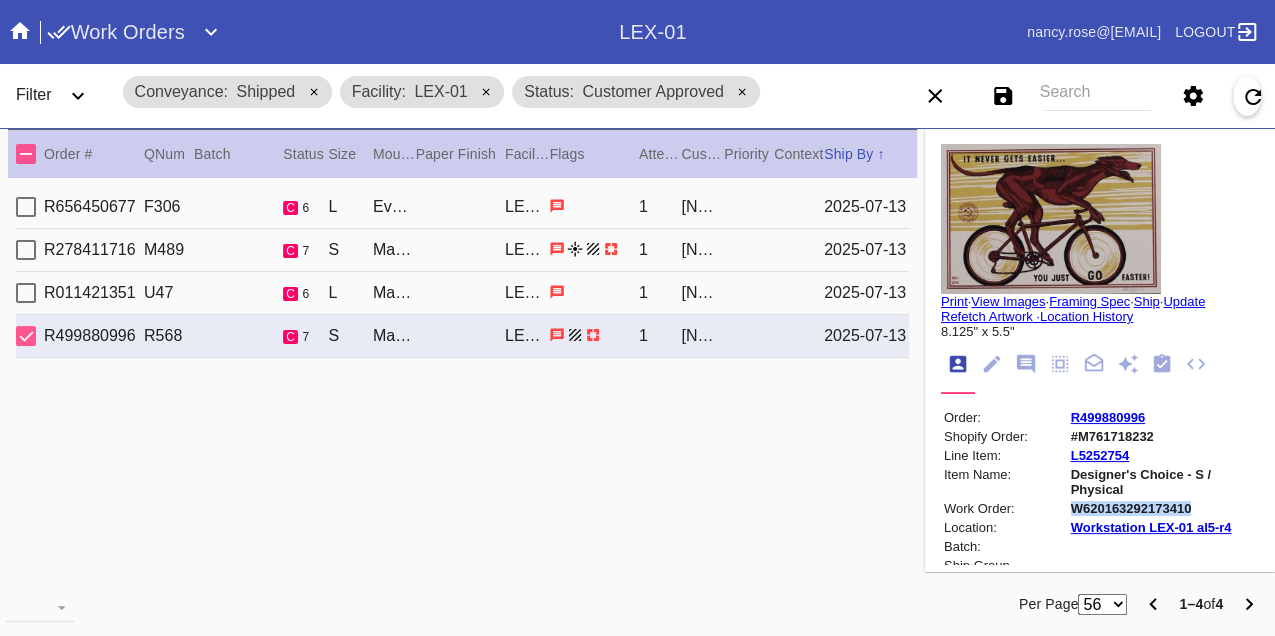 click on "W620163292173410" at bounding box center (1163, 508) 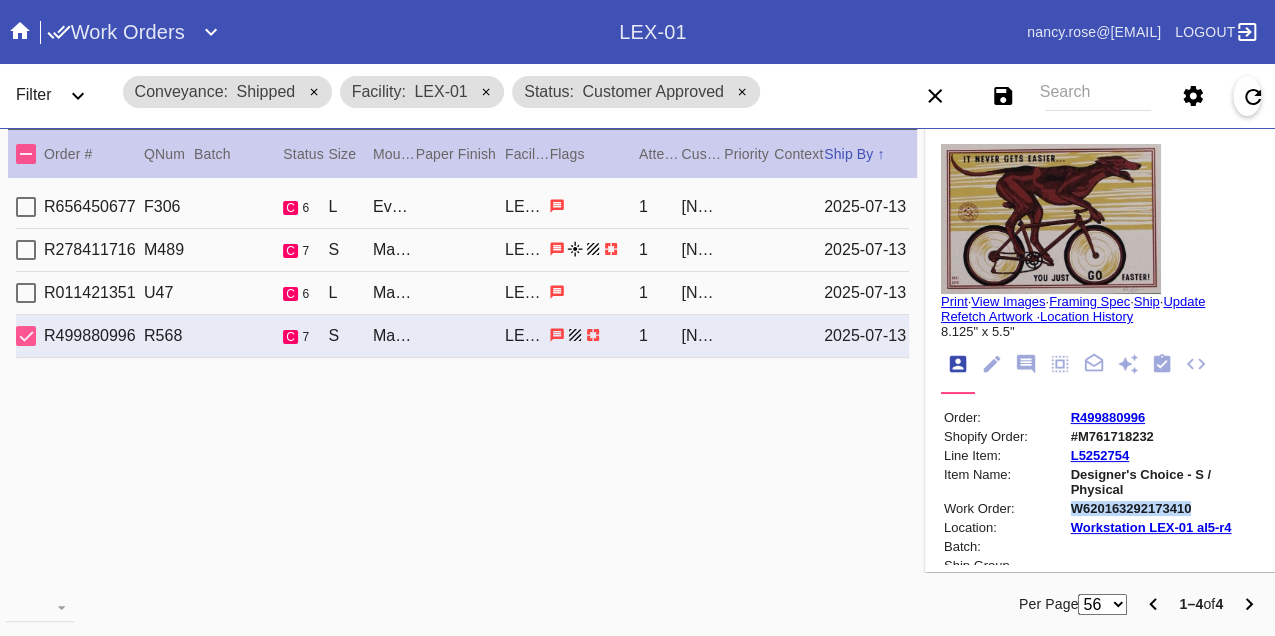 copy on "W620163292173410" 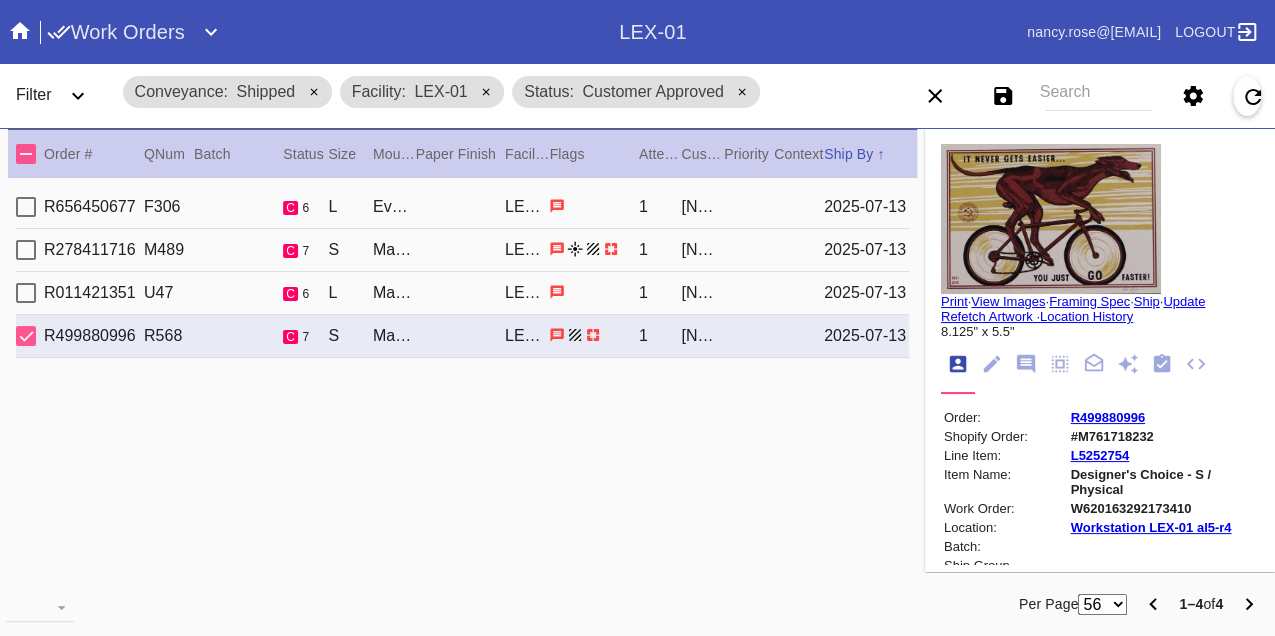 click on "R656450677 F306 c   6 L Everett / No Mat LEX-01 1 [NAME] [LAST]
2025-07-13" at bounding box center [462, 207] 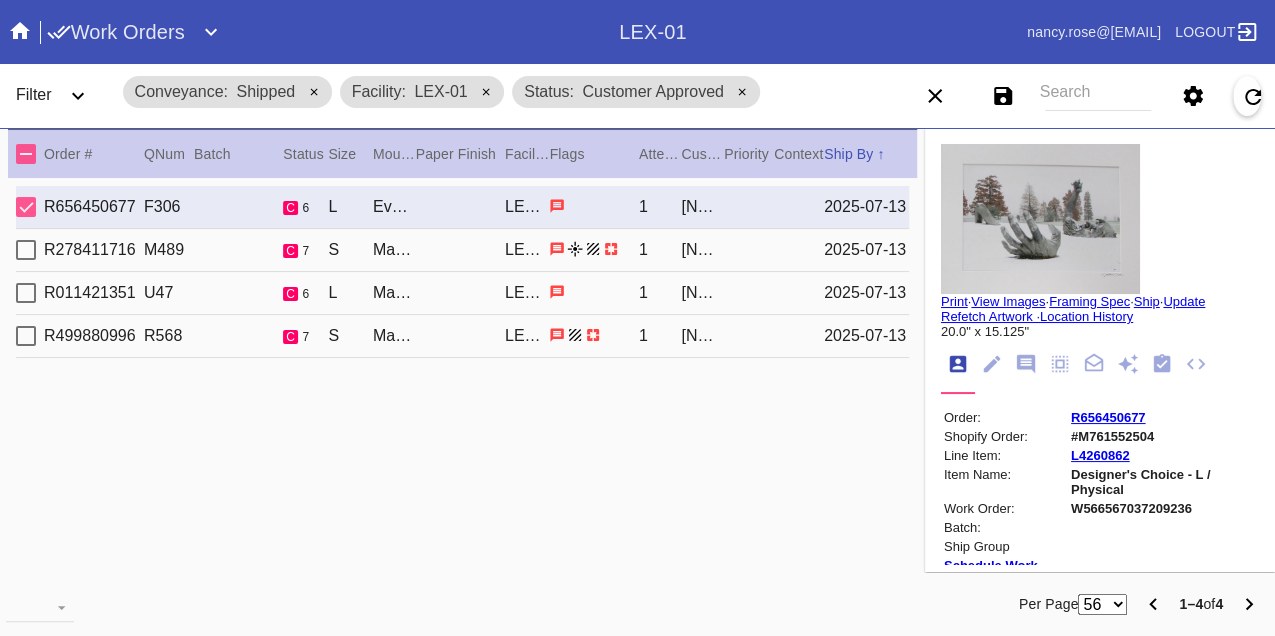 click on "R656450677" at bounding box center (1108, 417) 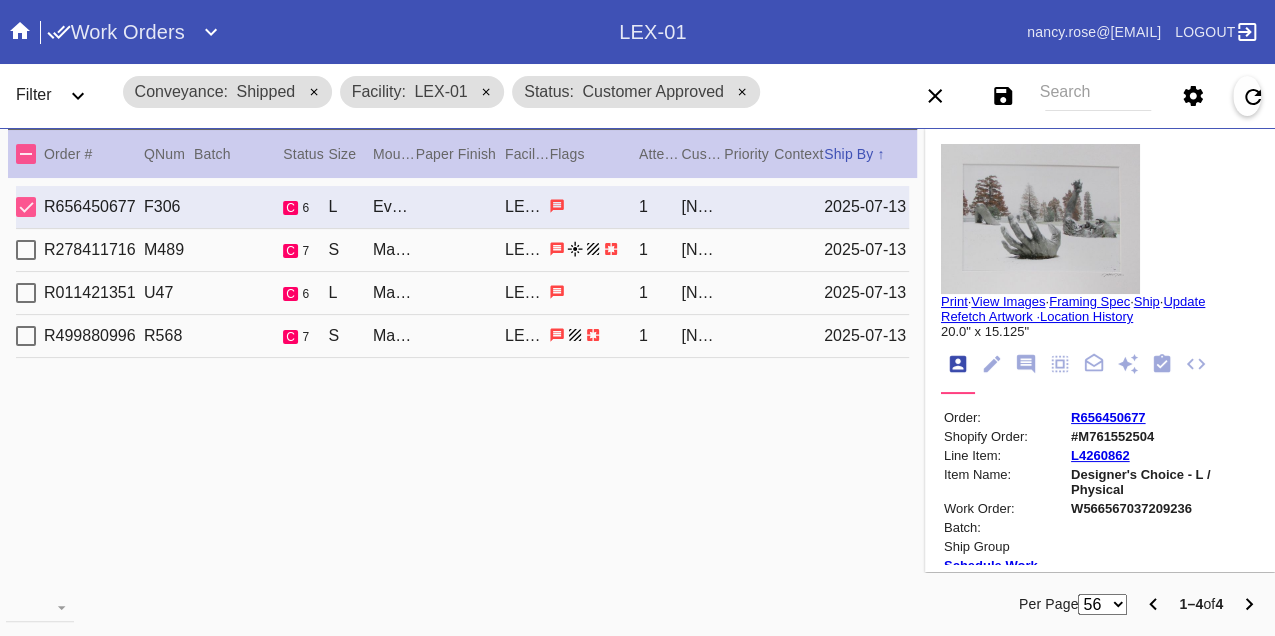 click on "Print" at bounding box center (954, 301) 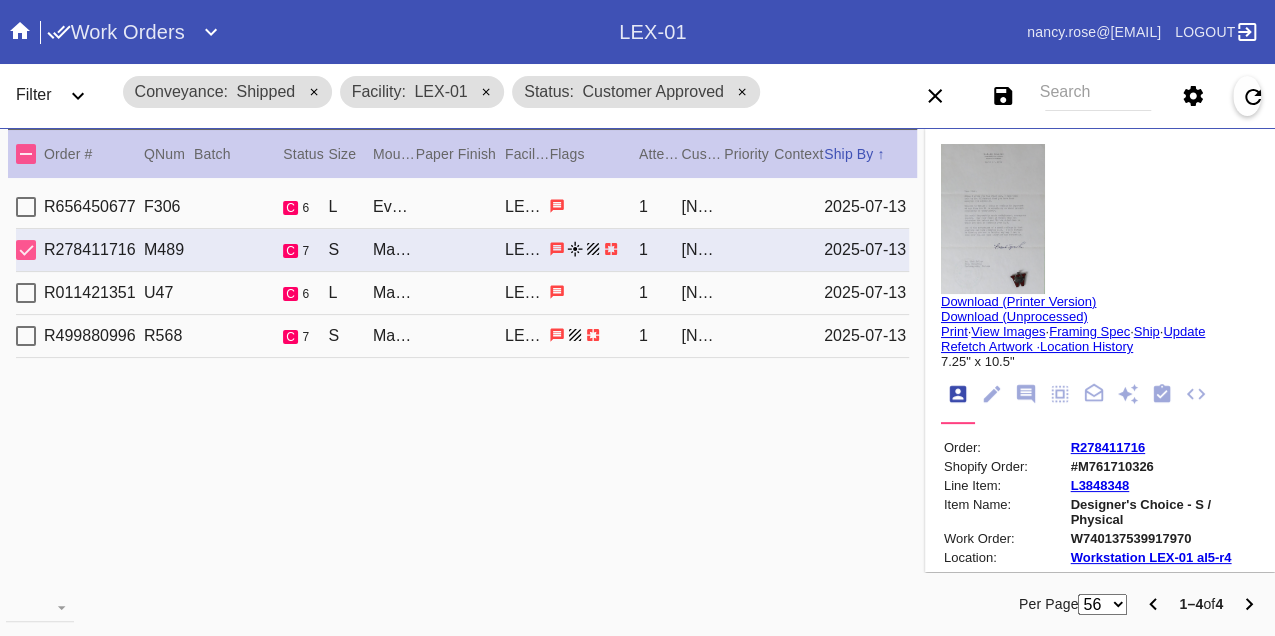 click on "R278411716" at bounding box center (1108, 447) 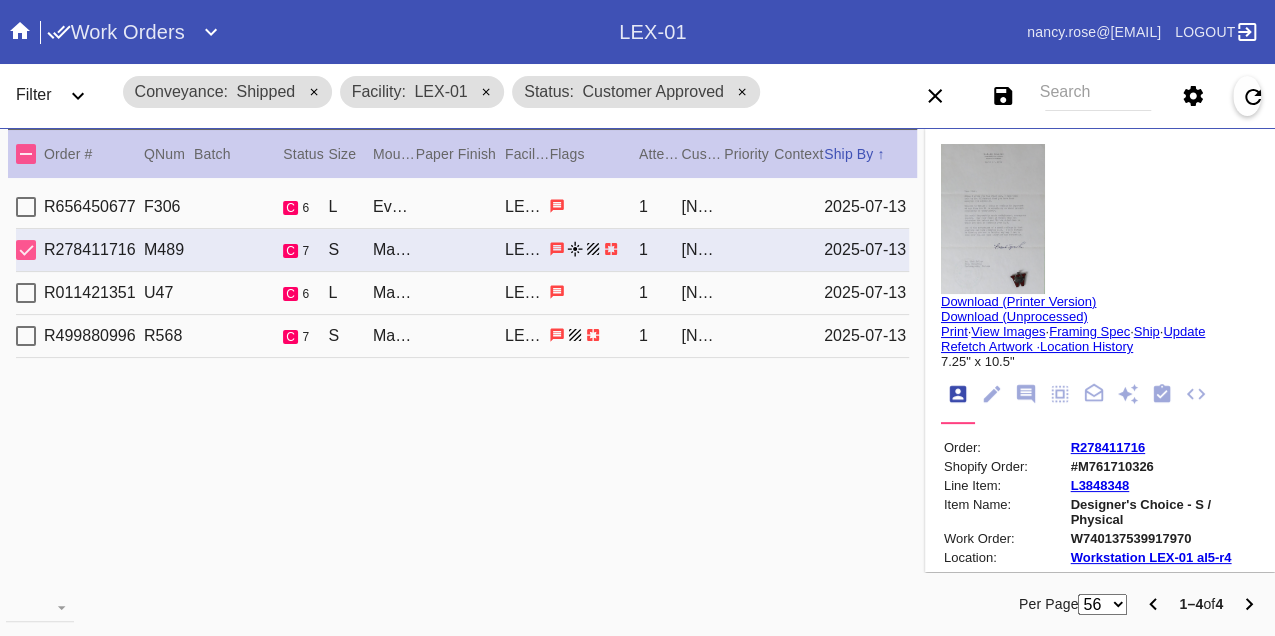 click on "Print" at bounding box center [954, 331] 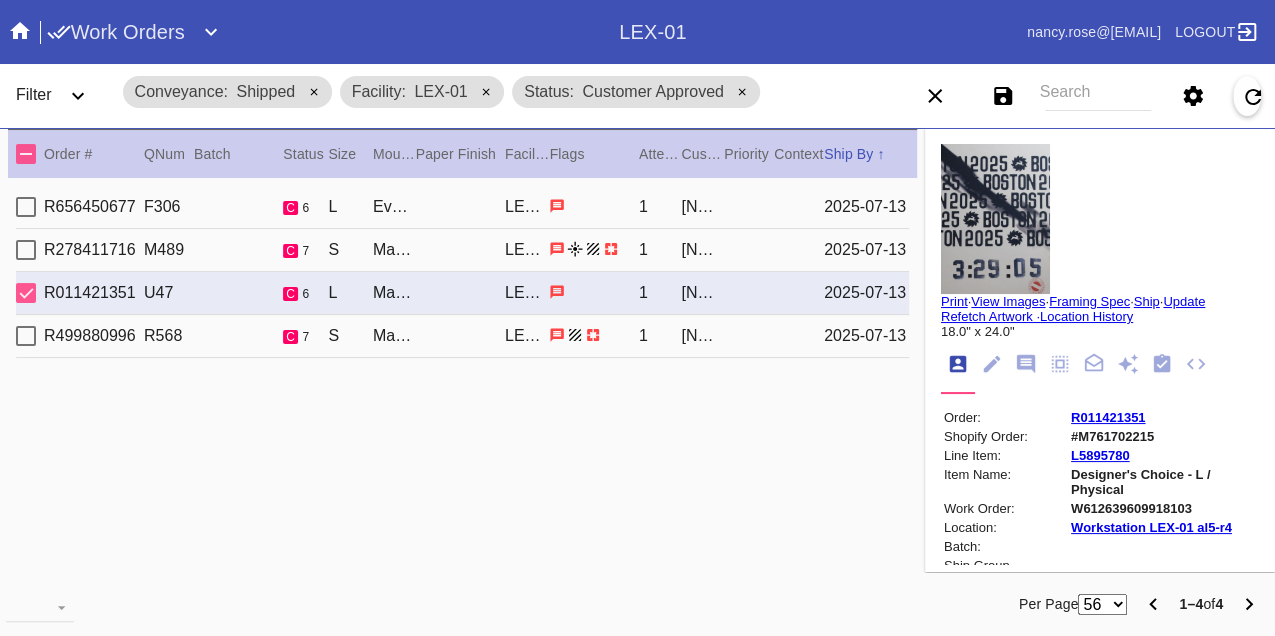 click on "R011421351" at bounding box center [1108, 417] 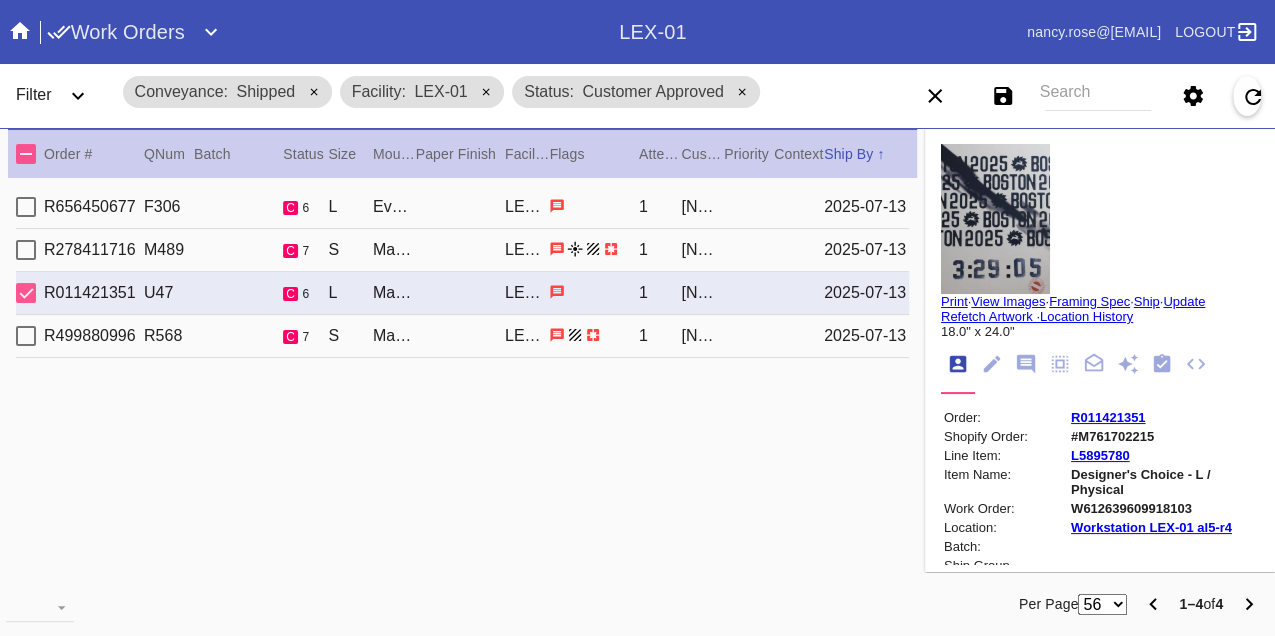 click on "Print" at bounding box center [954, 301] 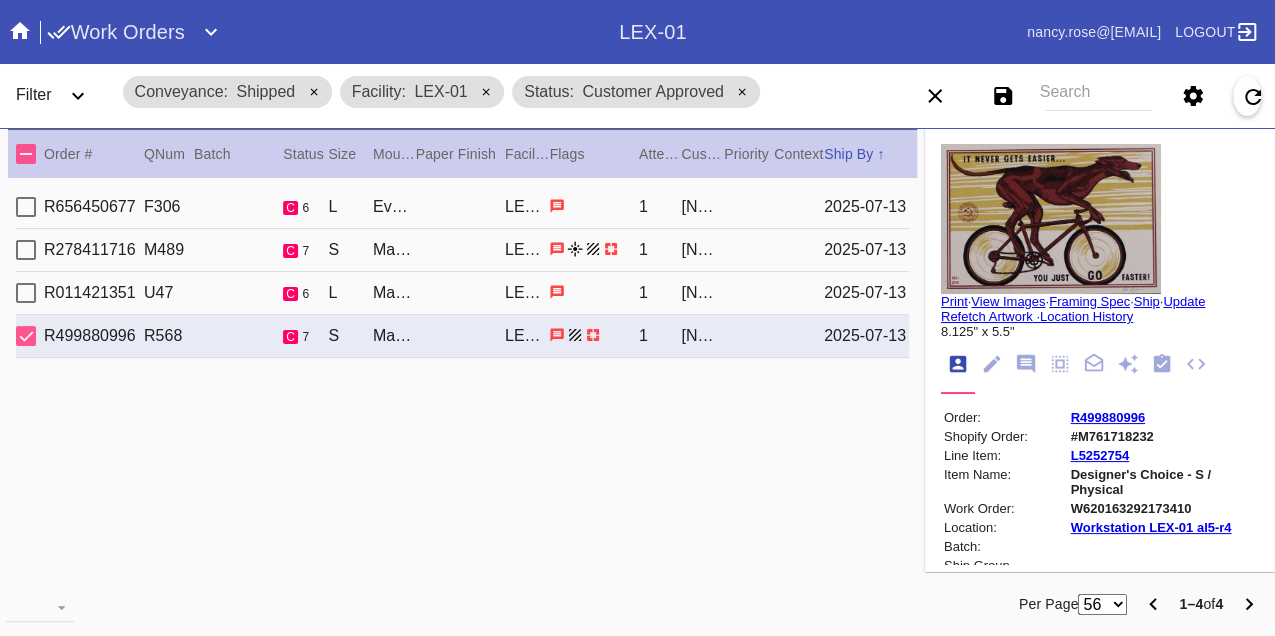 click on "R499880996" at bounding box center [1108, 417] 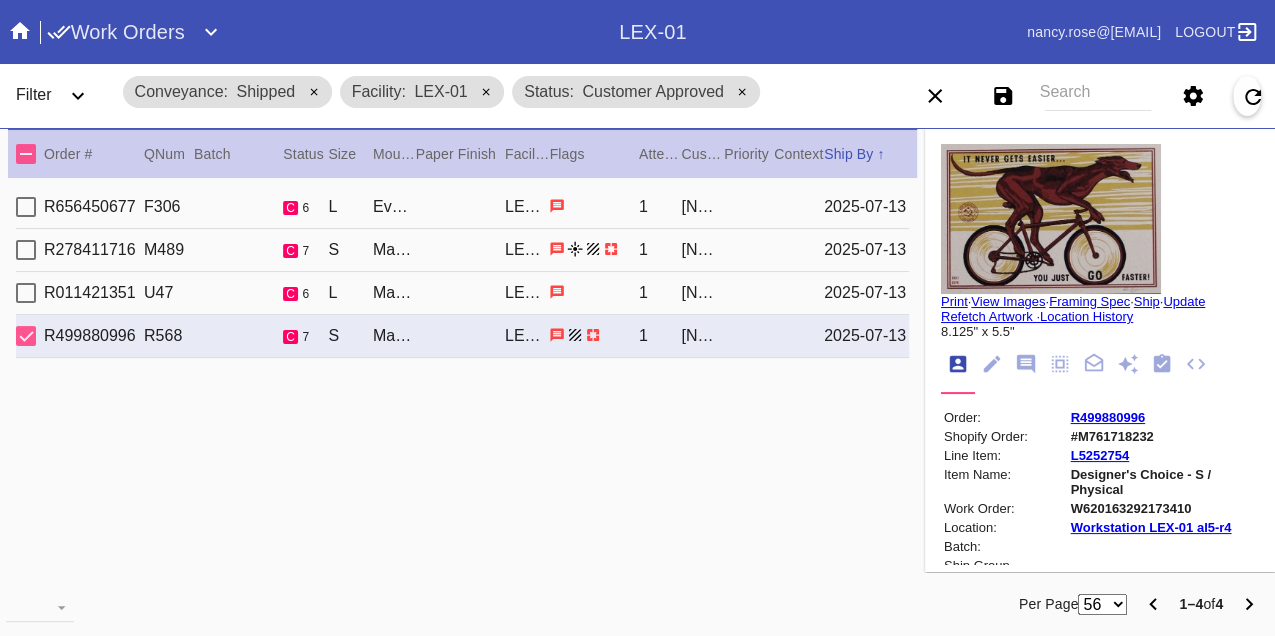 click on "Print" at bounding box center [954, 301] 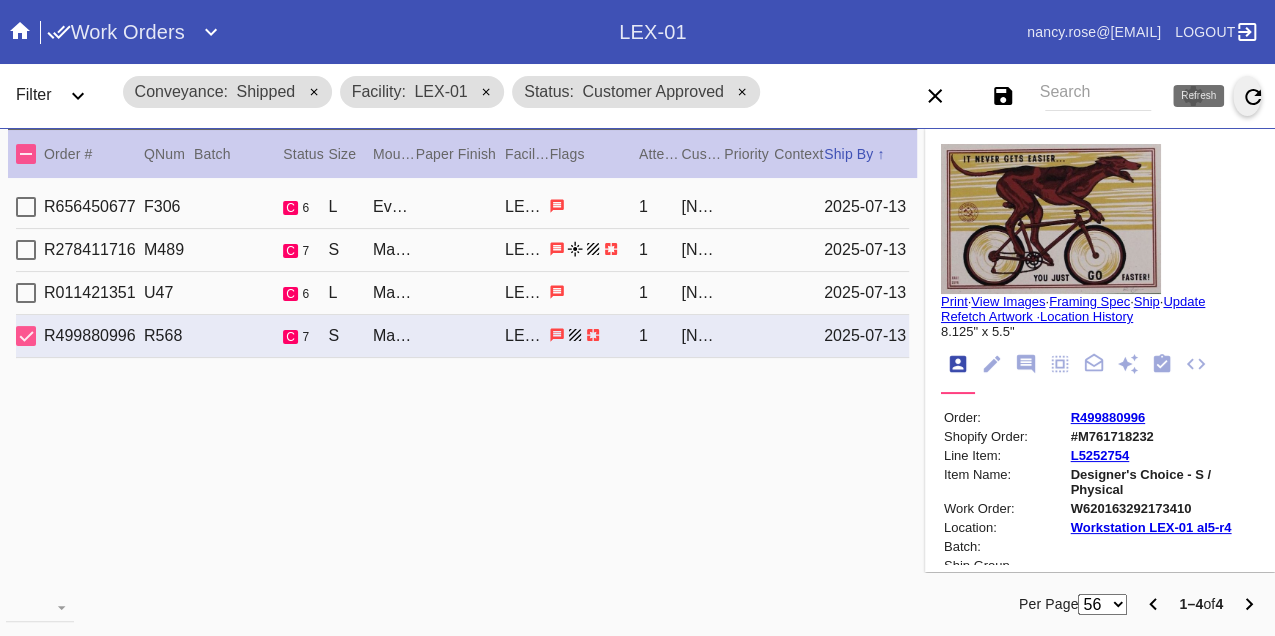 click at bounding box center (1253, 97) 